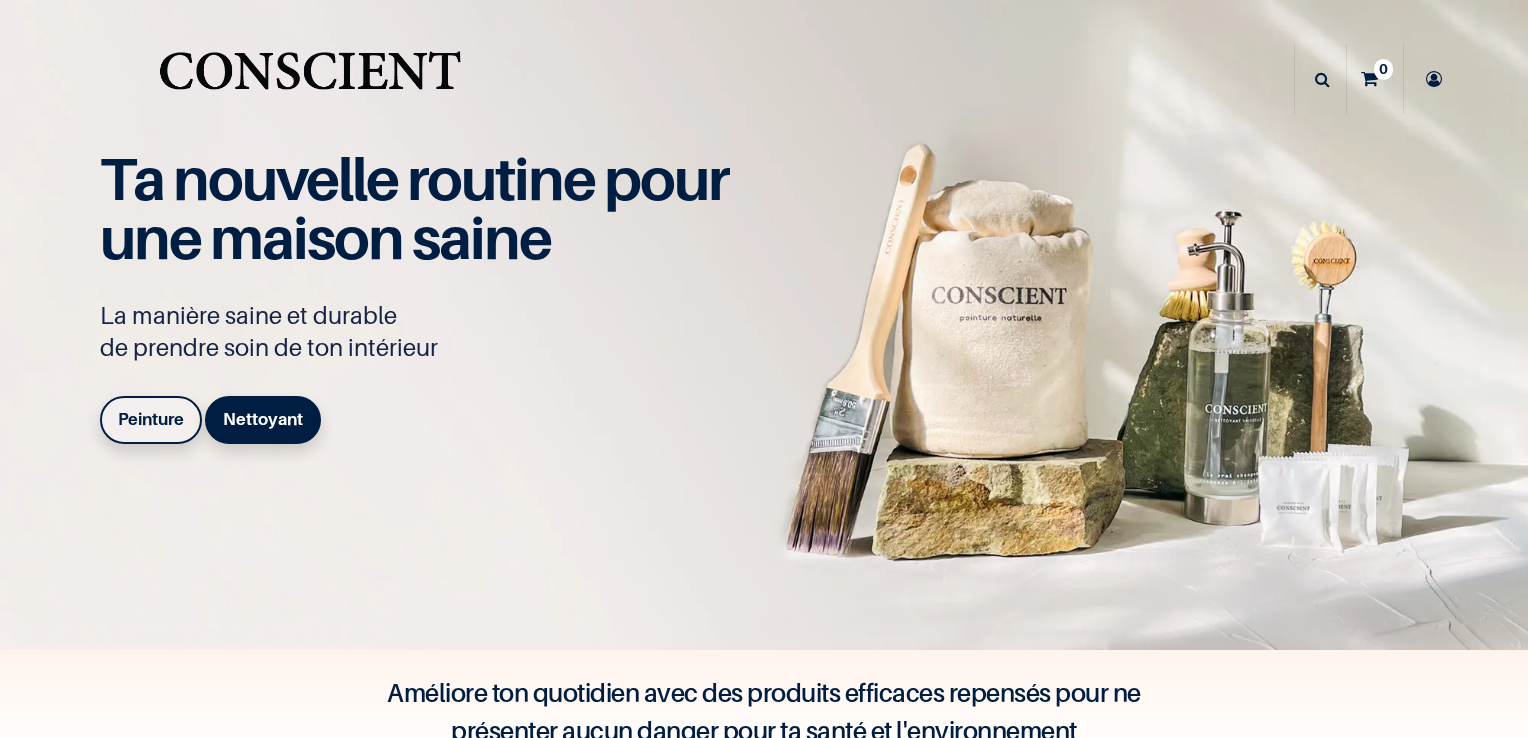 scroll, scrollTop: 0, scrollLeft: 0, axis: both 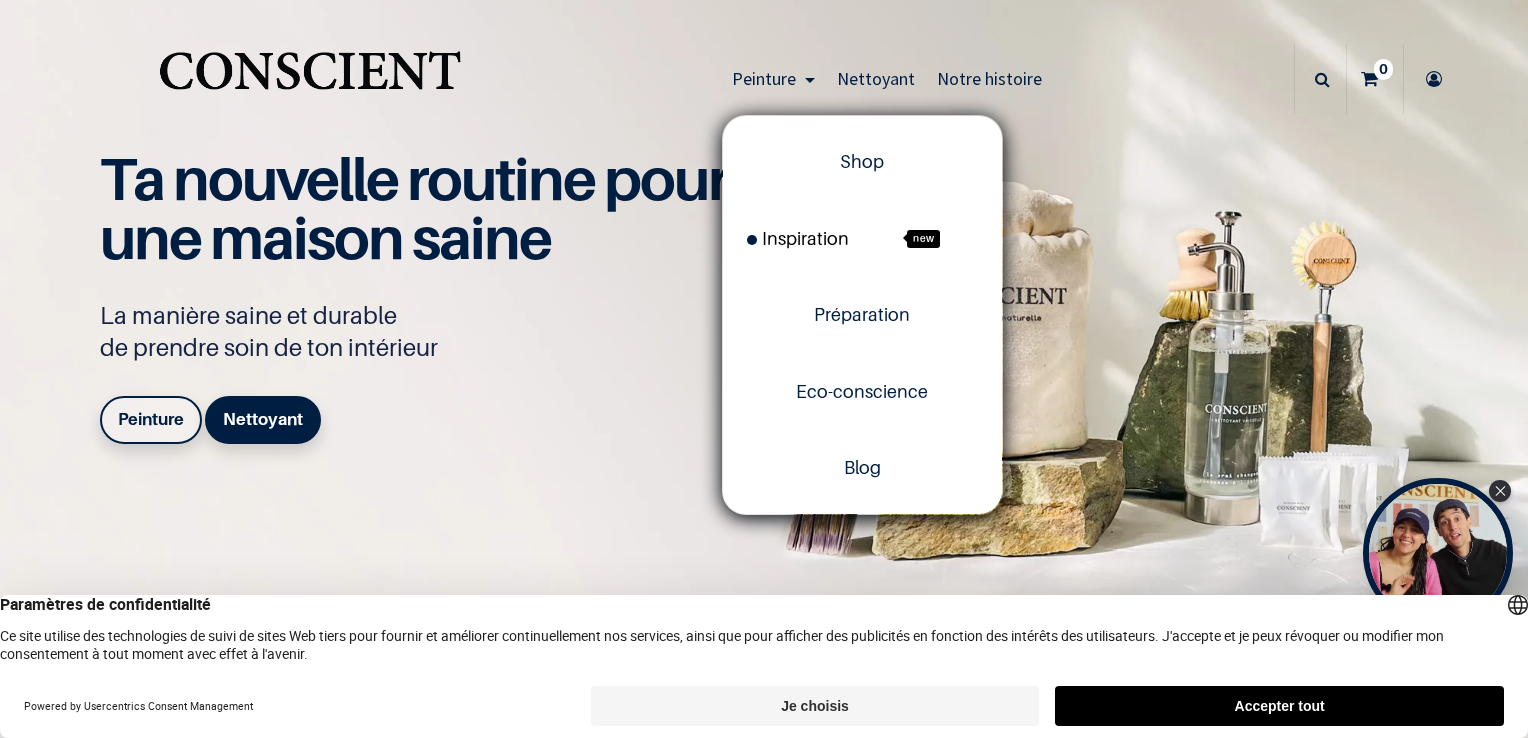 click on "Inspiration" at bounding box center [798, 238] 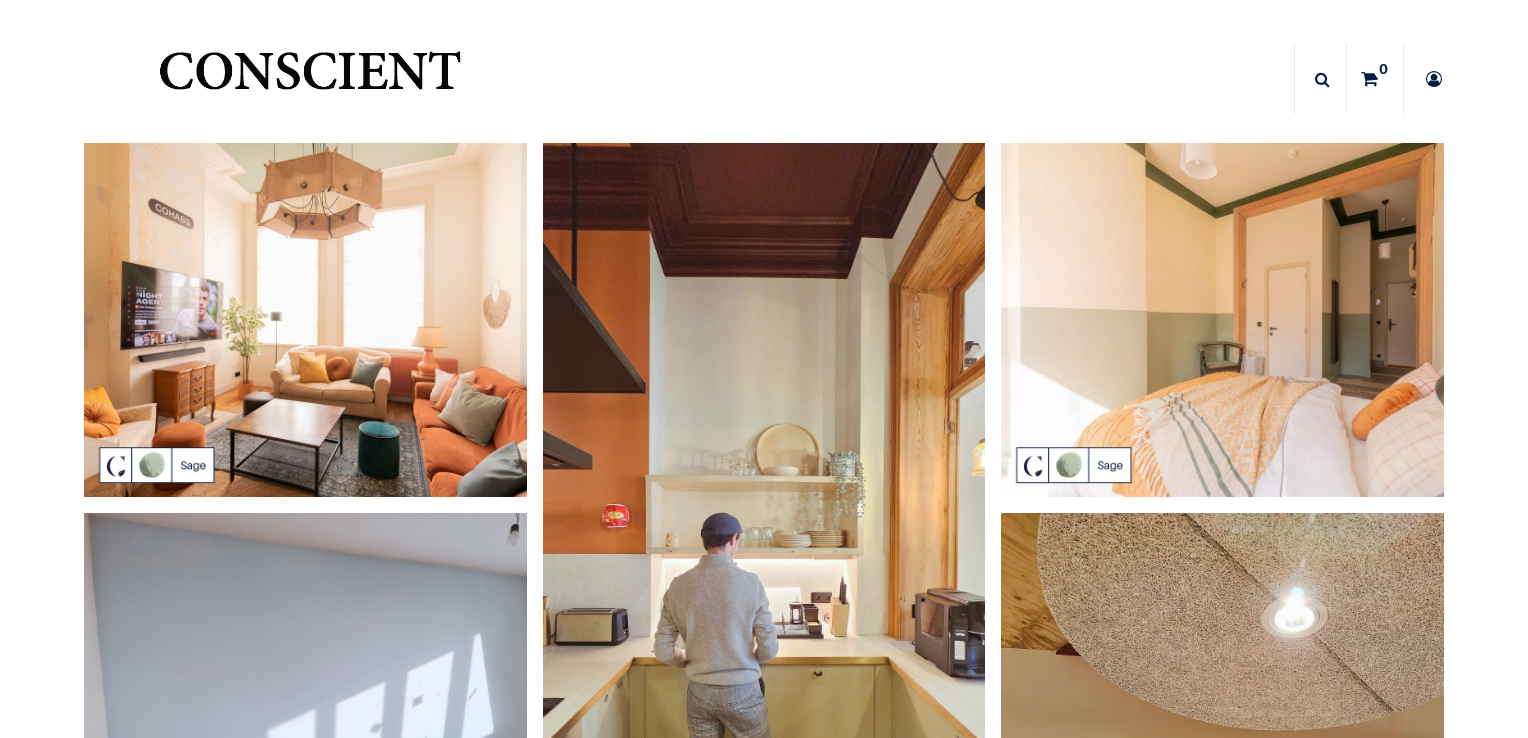 scroll, scrollTop: 0, scrollLeft: 0, axis: both 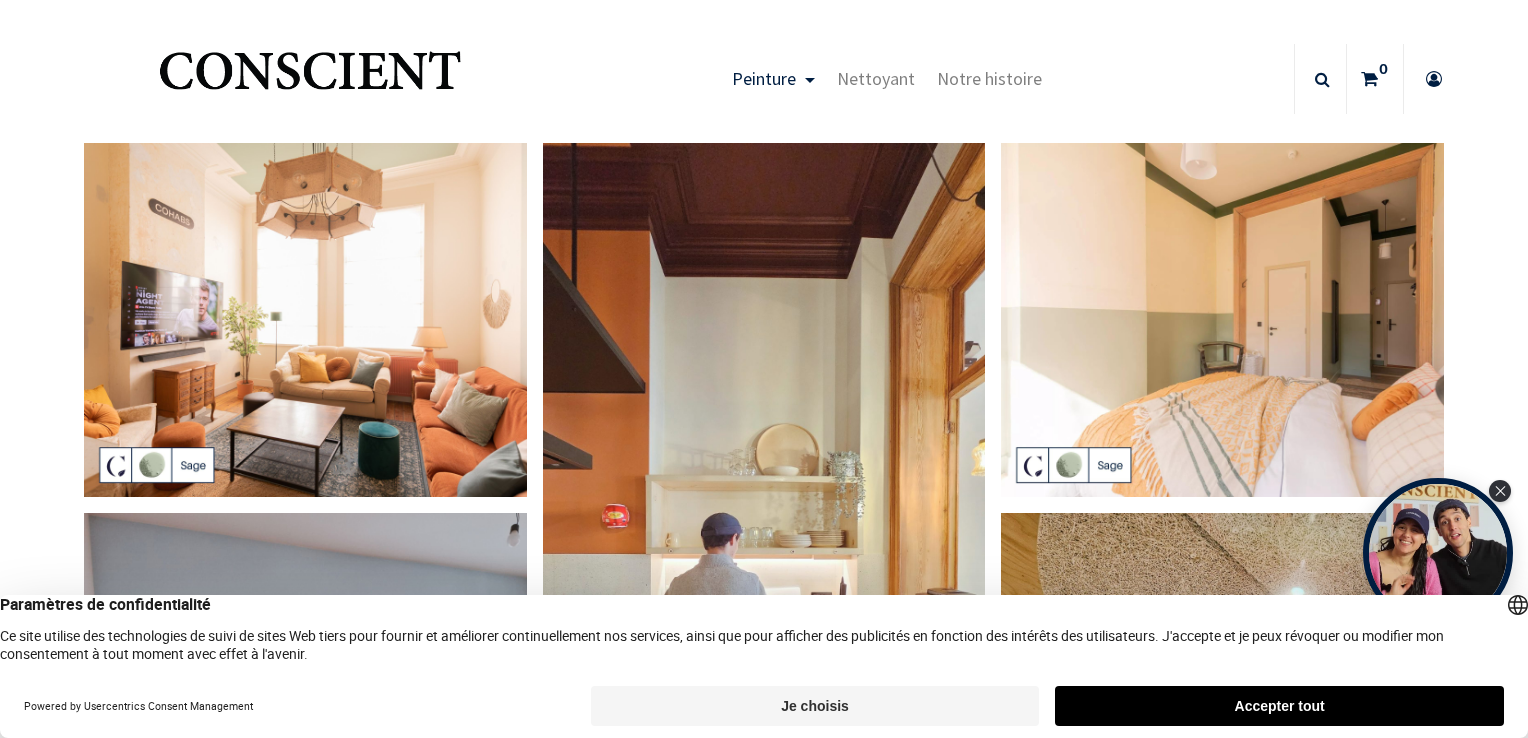 click at bounding box center [305, 320] 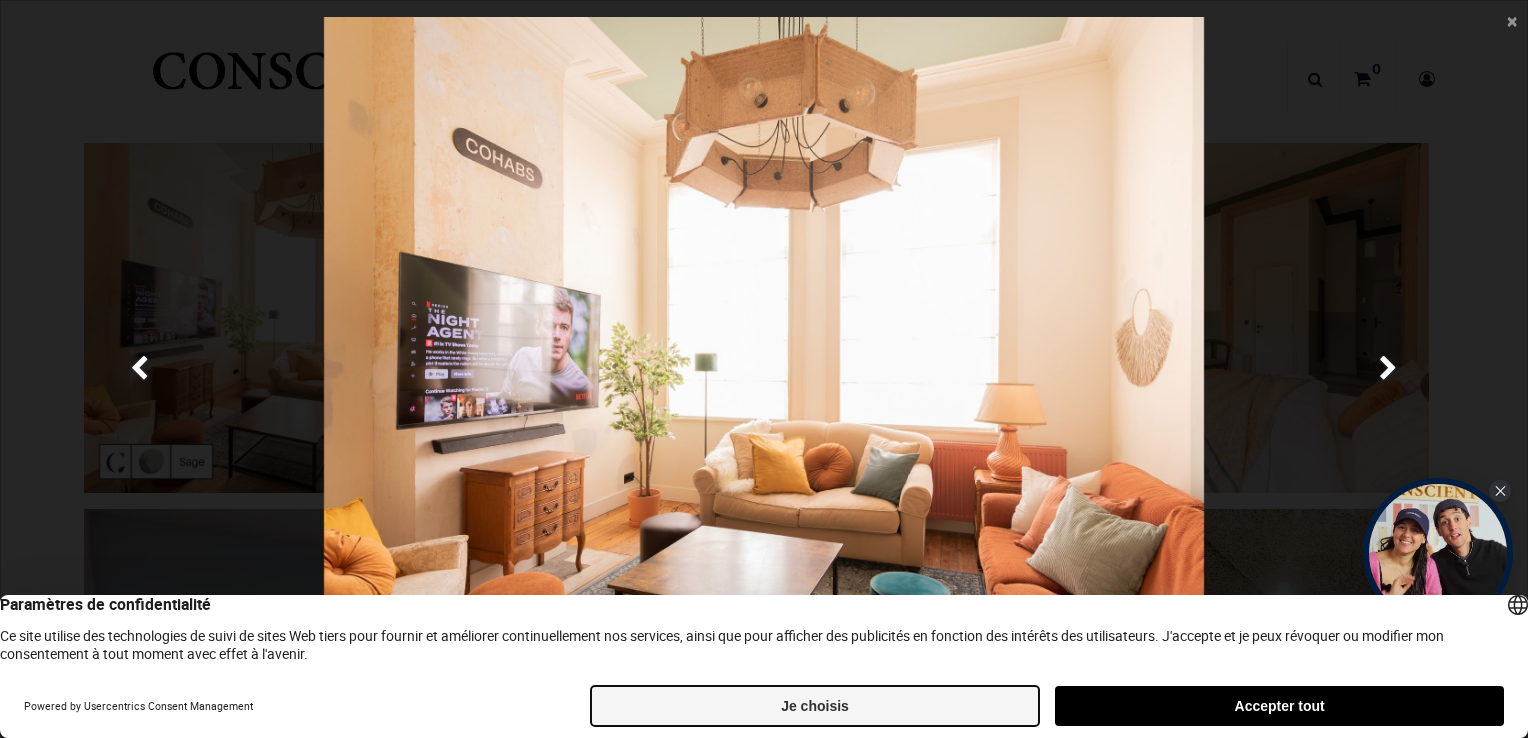 click on "Je choisis" at bounding box center (815, 706) 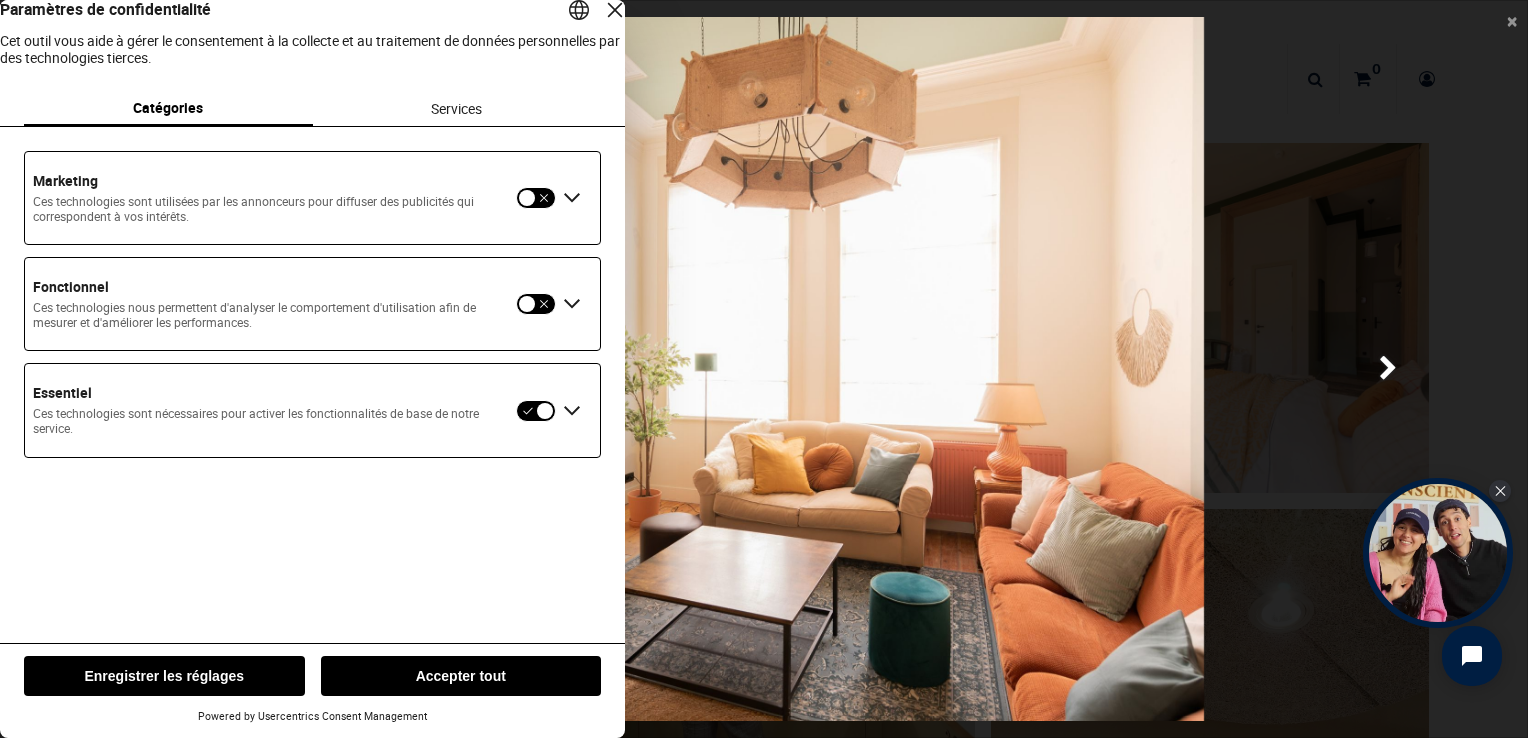 click on "Enregistrer les réglages" at bounding box center (164, 676) 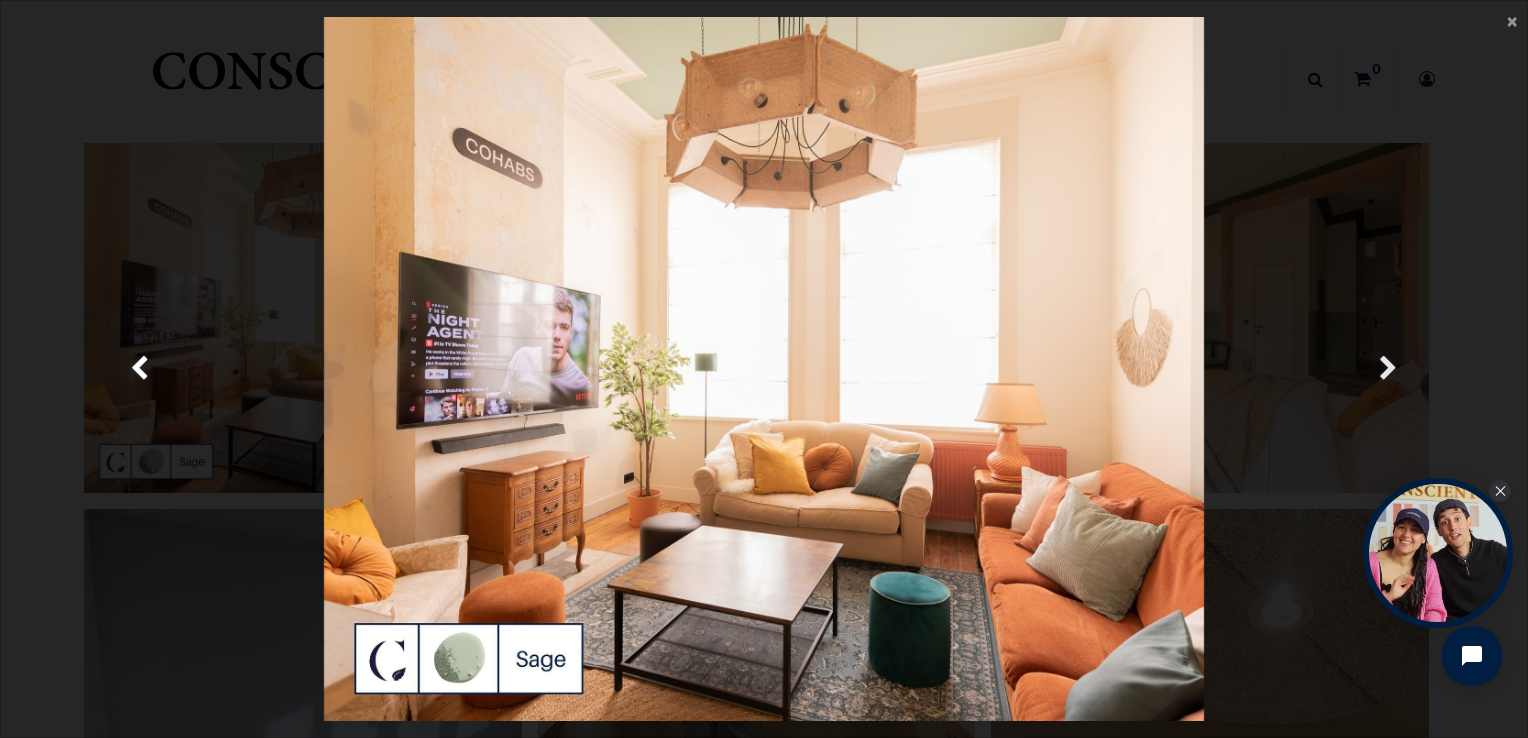 click on "Suivante" at bounding box center [1389, 369] 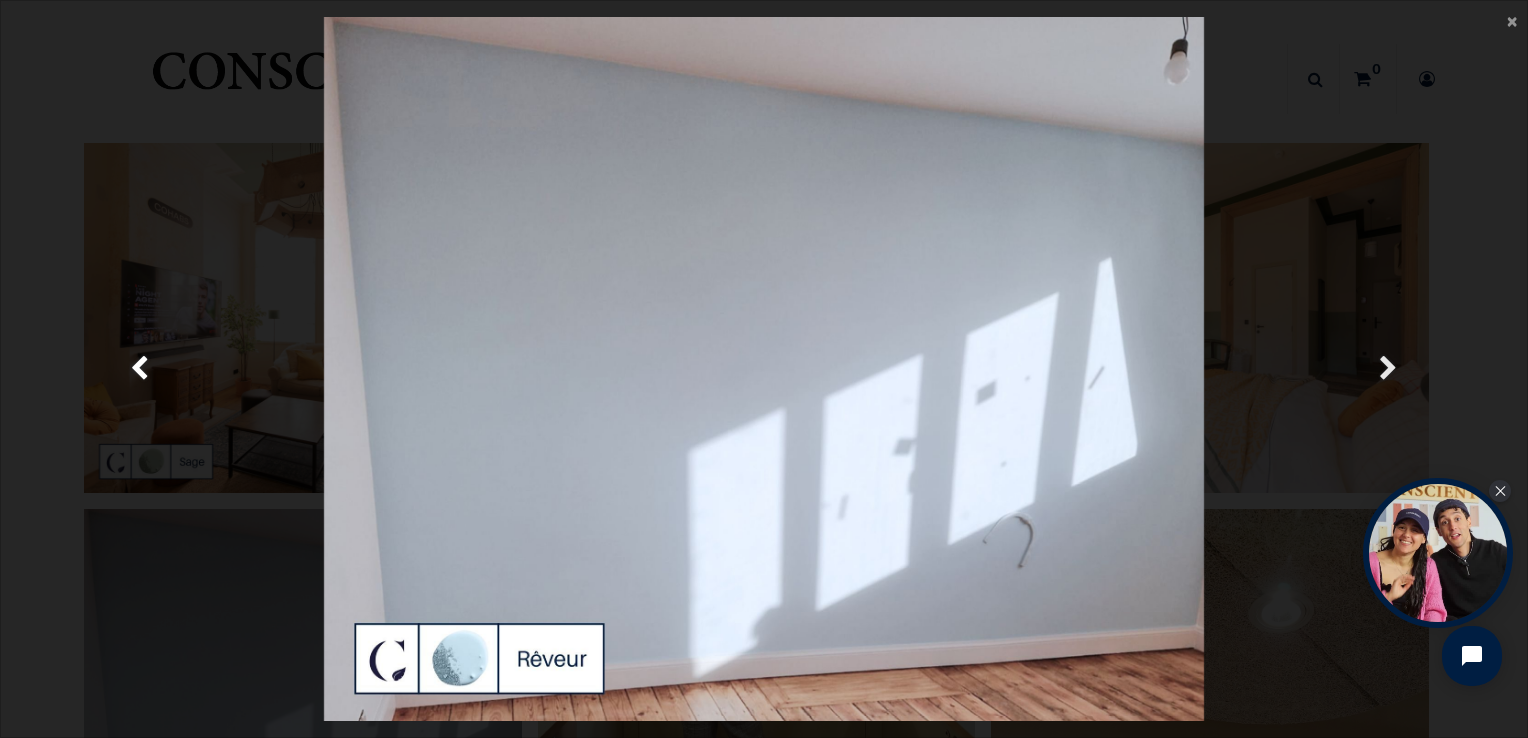click on "Suivante" at bounding box center (1389, 369) 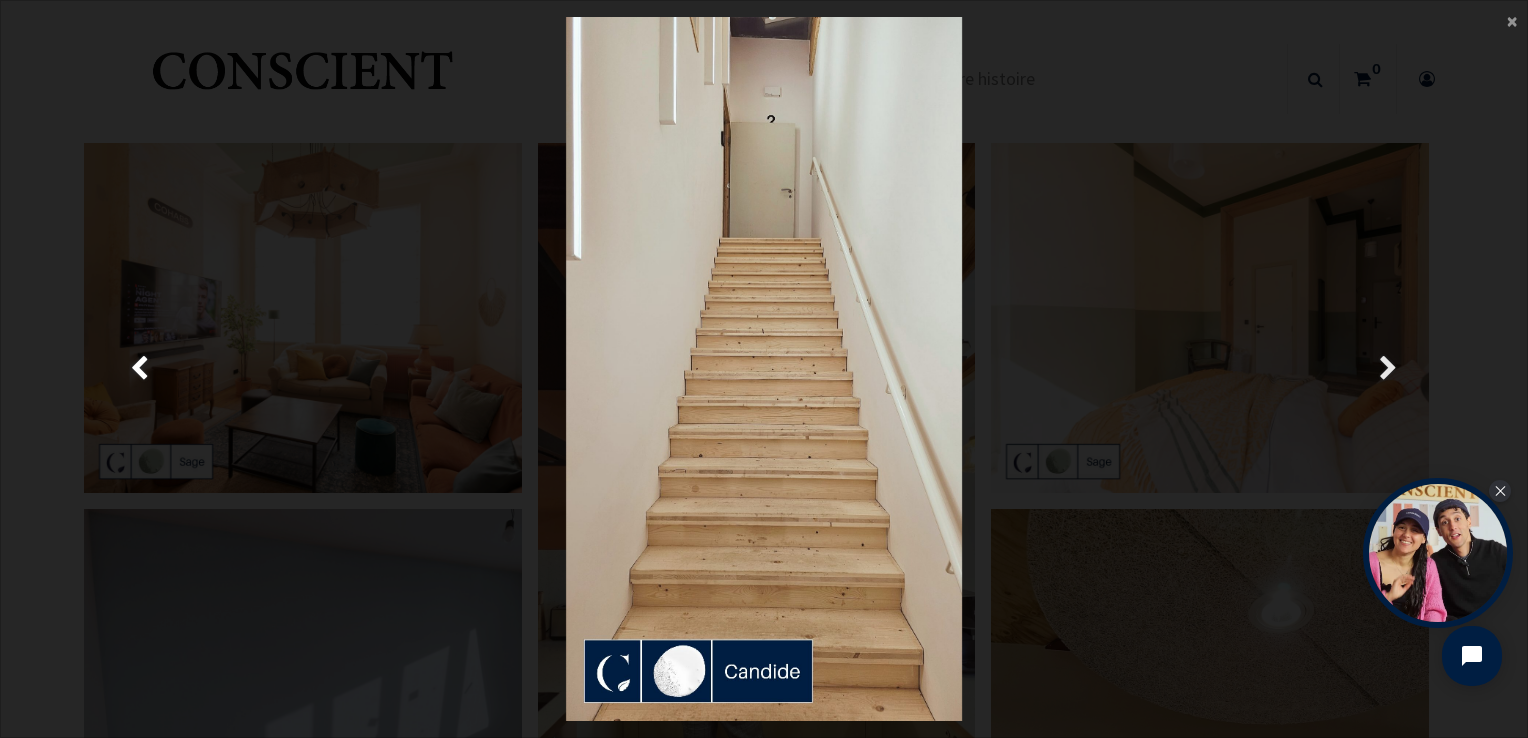 click on "Suivante" at bounding box center (1389, 369) 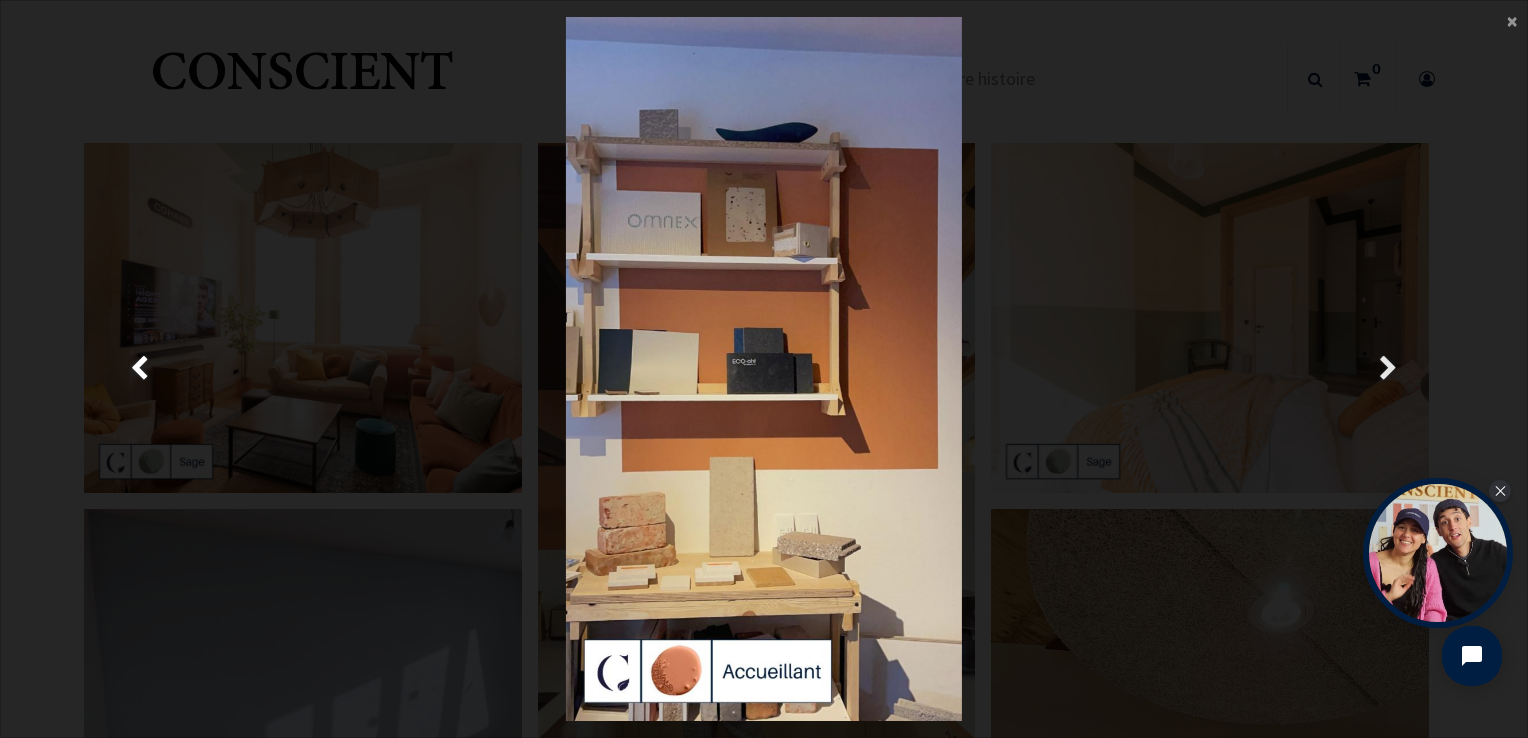click on "Suivante" at bounding box center [1389, 369] 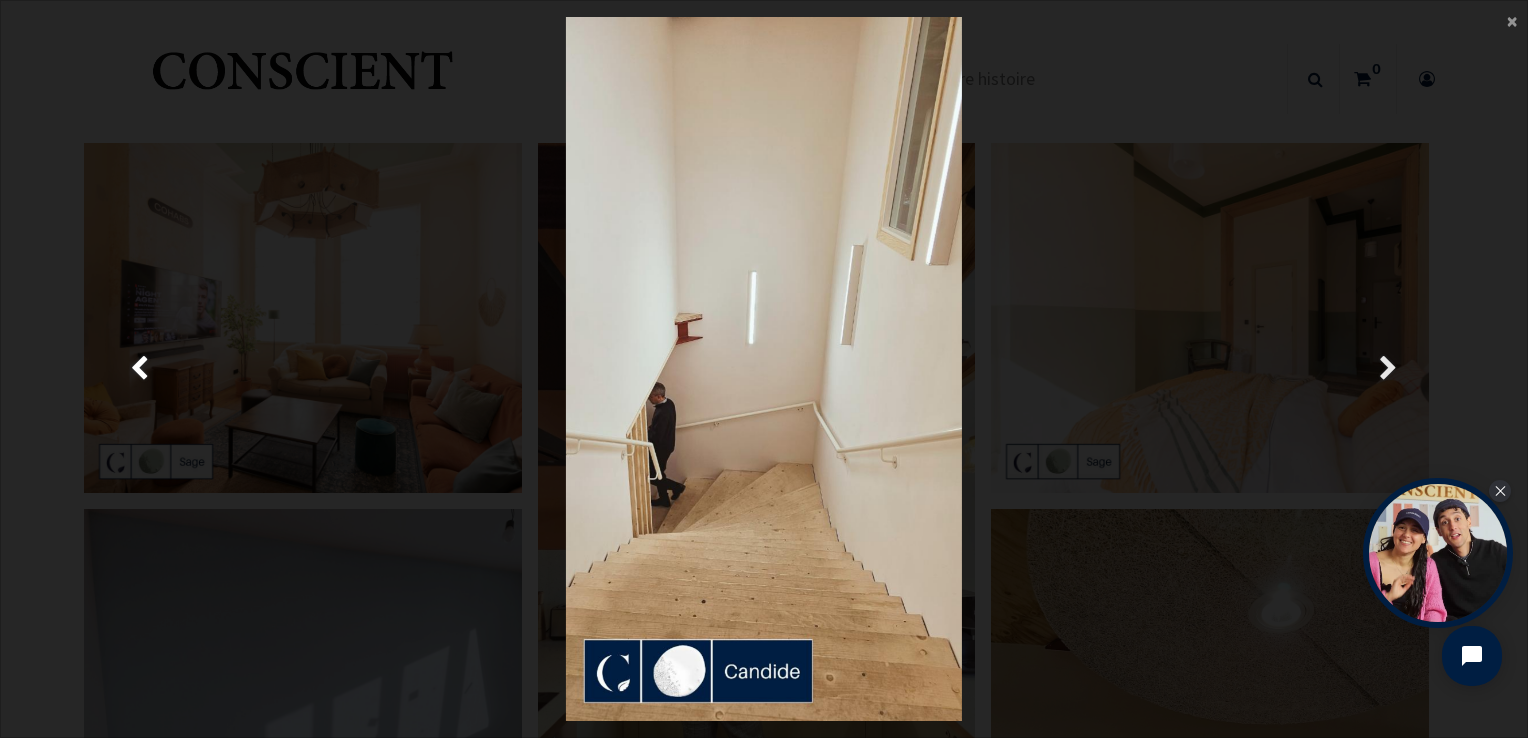 click on "Suivante" at bounding box center [1389, 369] 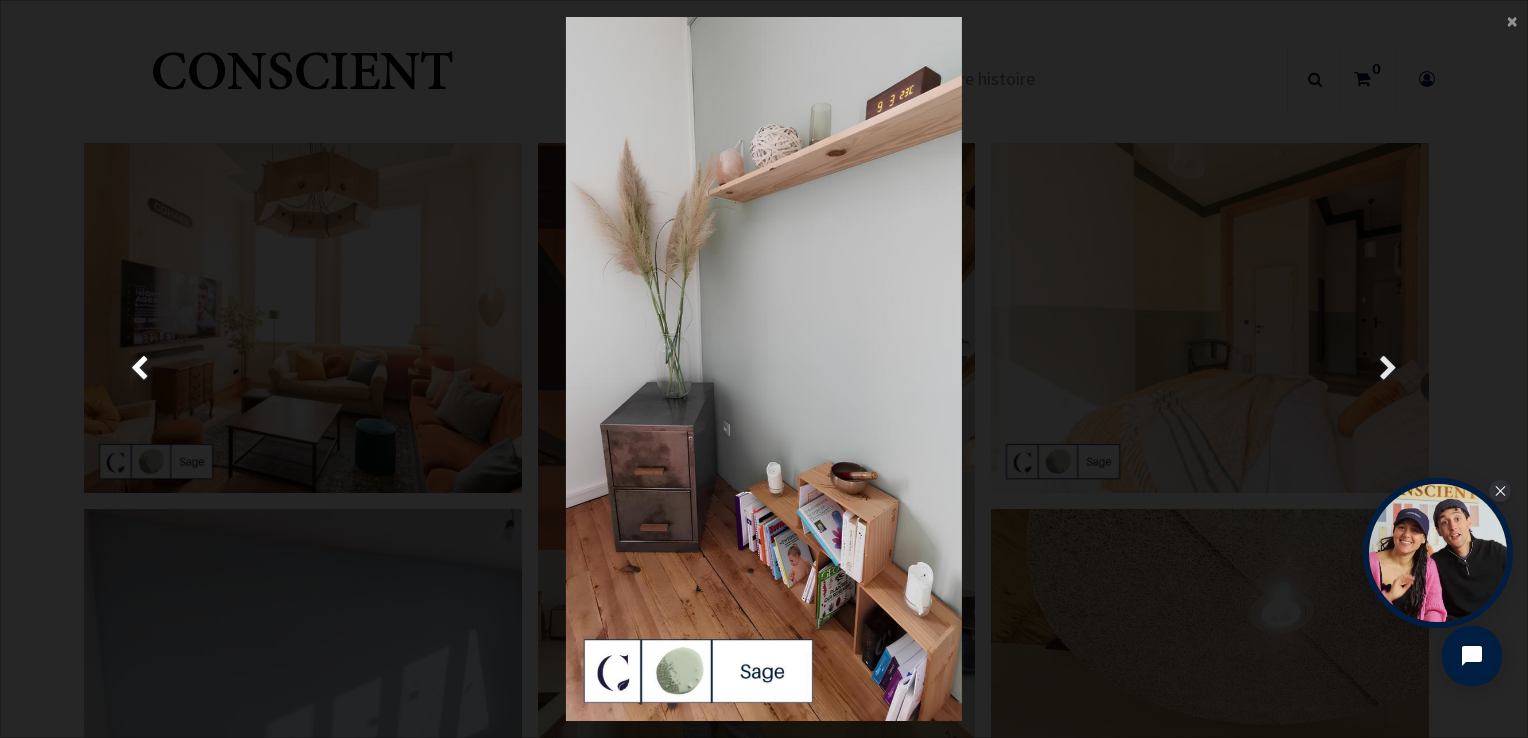 click on "Suivante" at bounding box center [1389, 369] 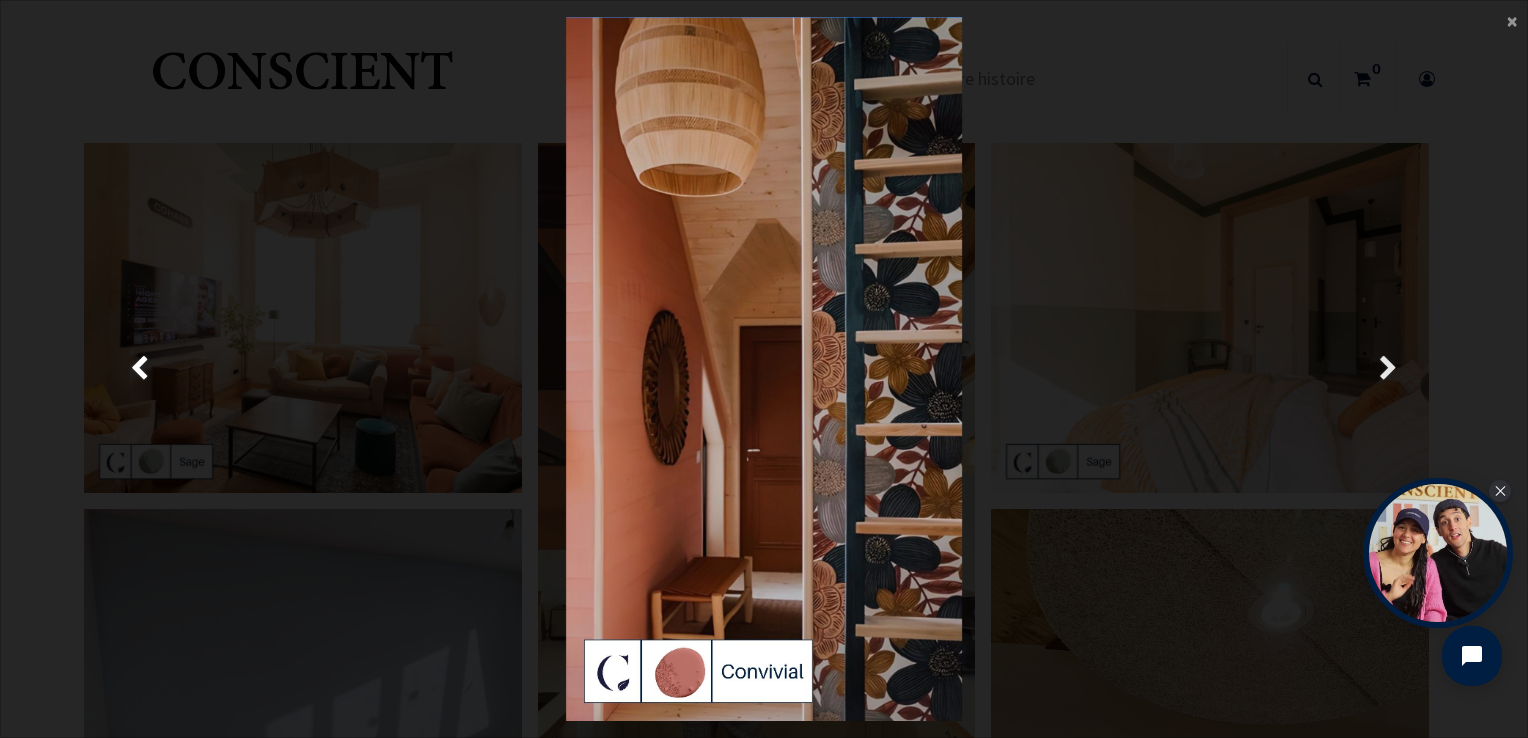 click on "Suivante" at bounding box center (1389, 369) 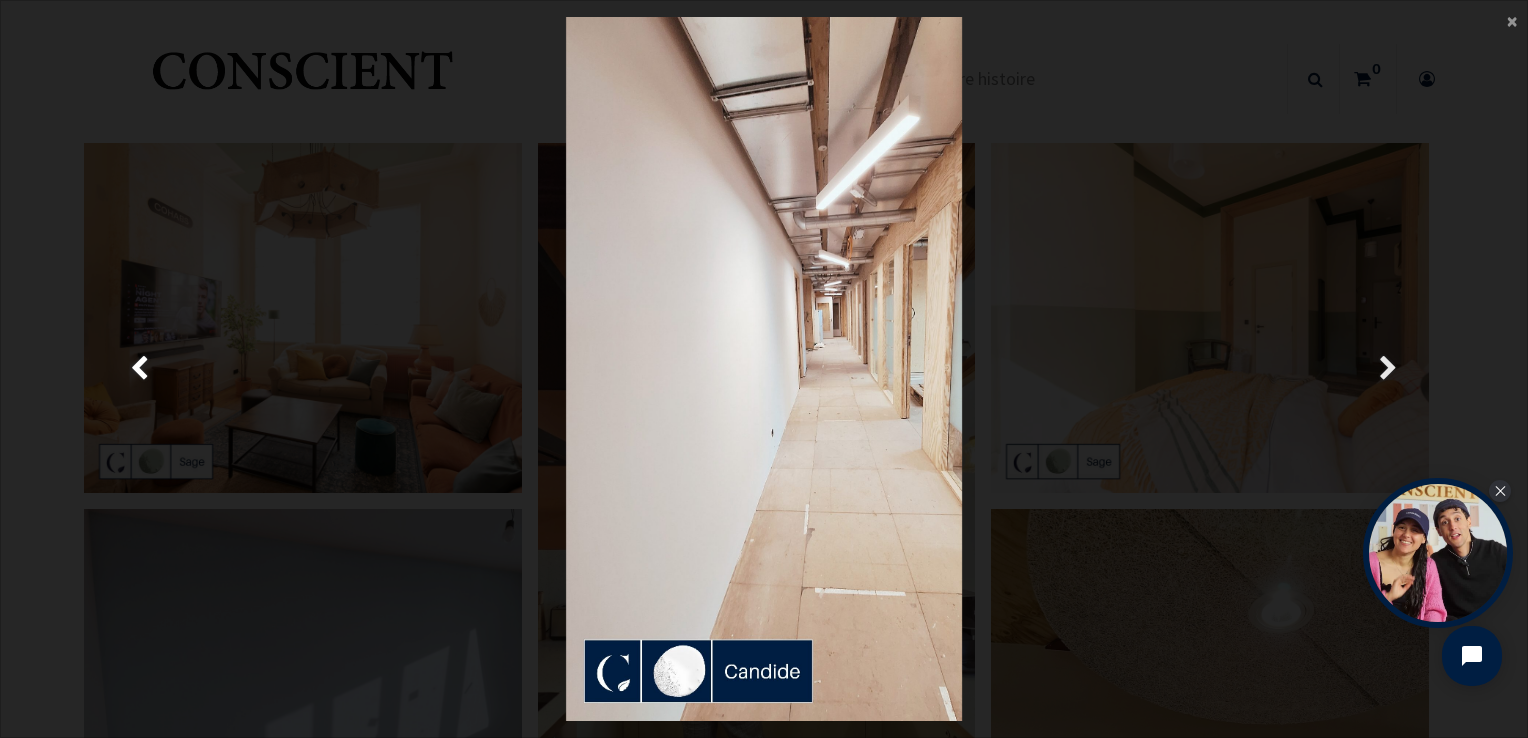 click on "Suivante" at bounding box center [1389, 369] 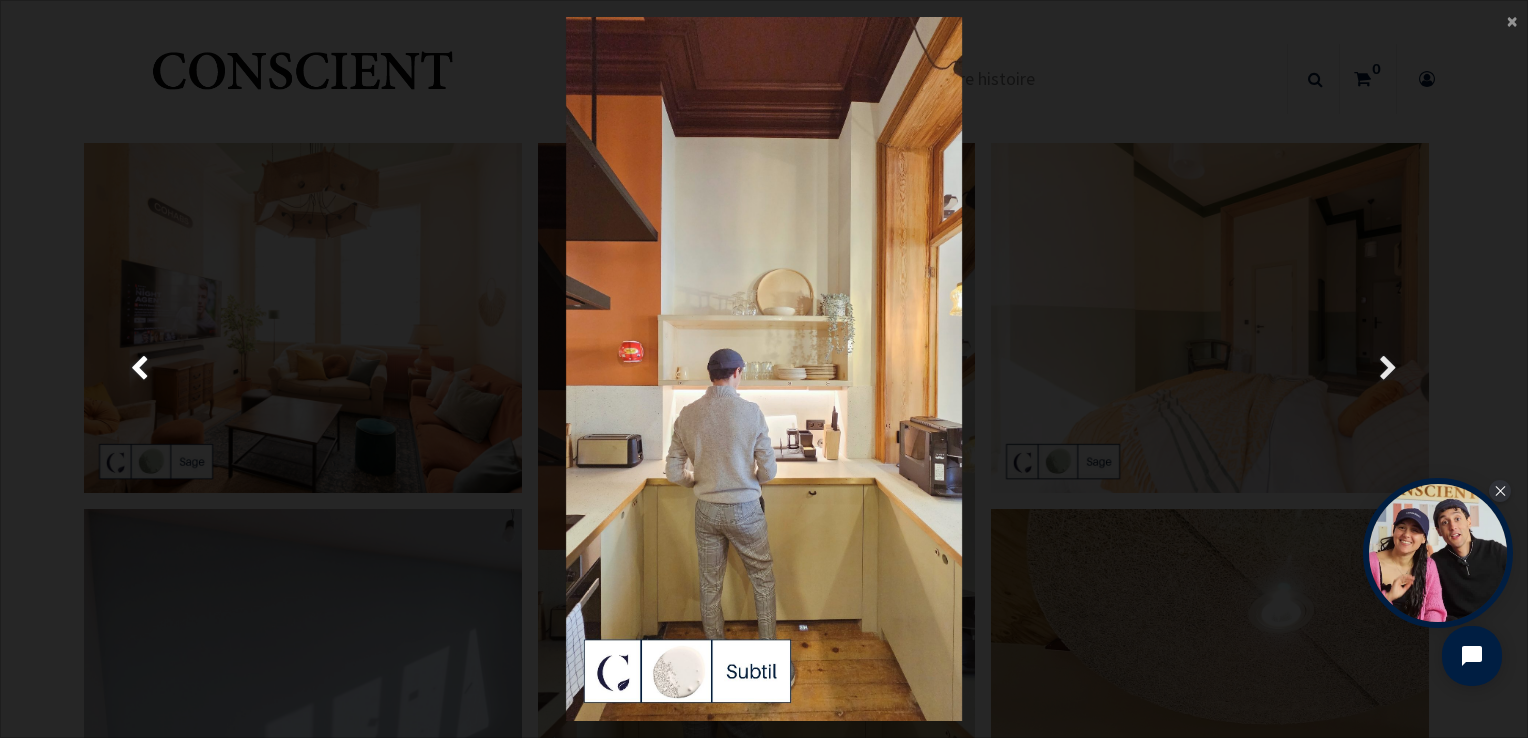 click on "Suivante" at bounding box center (1389, 369) 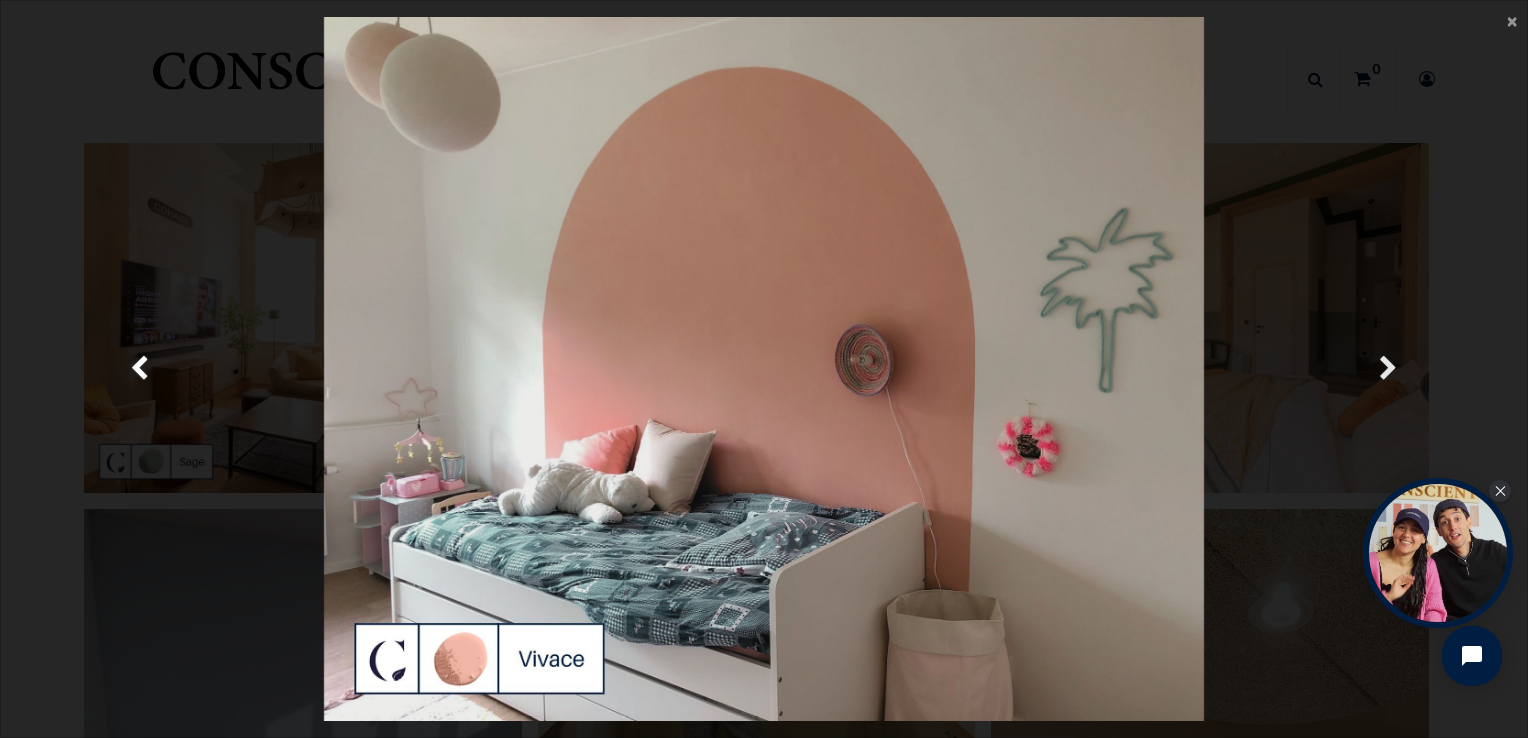 click on "Suivante" at bounding box center (1389, 369) 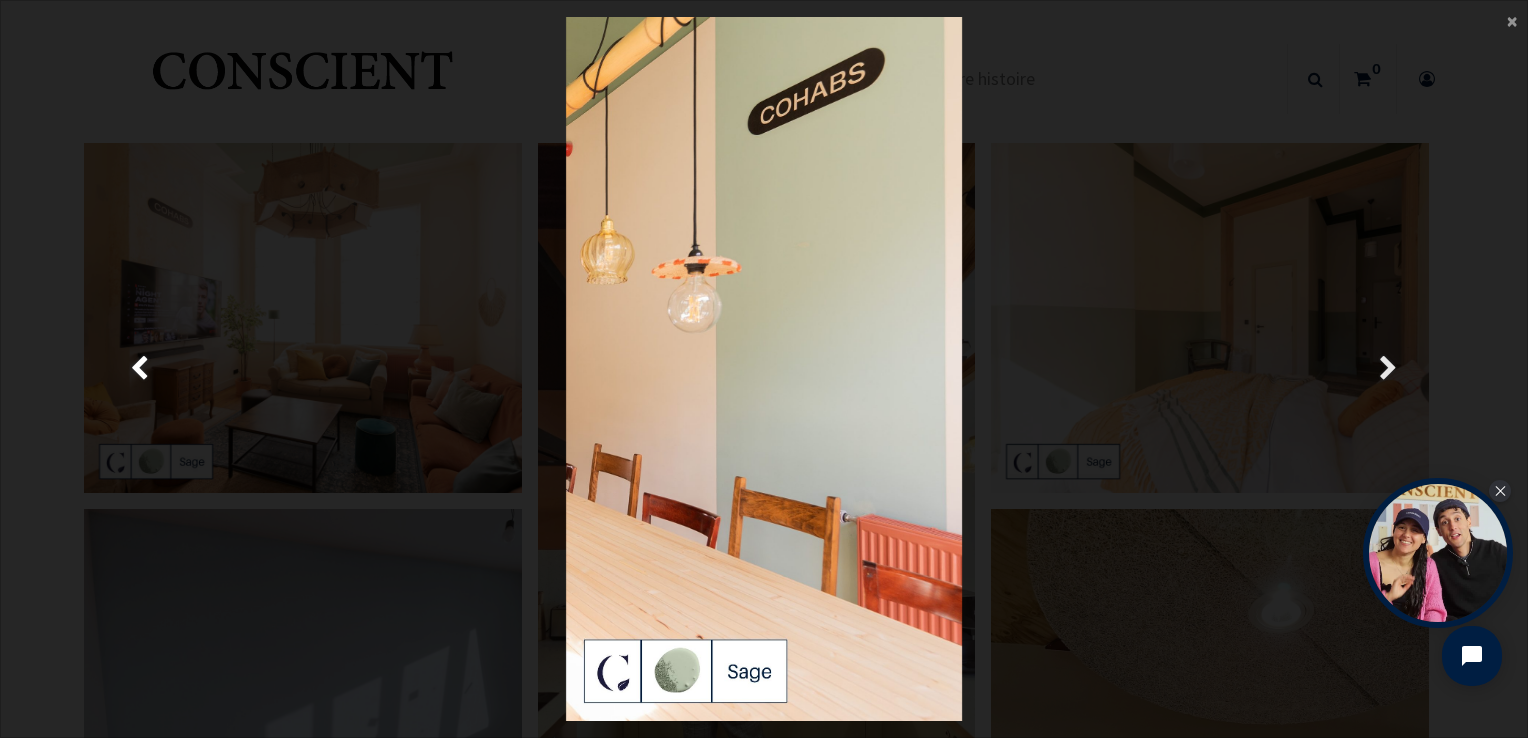 click on "Suivante" at bounding box center (1389, 369) 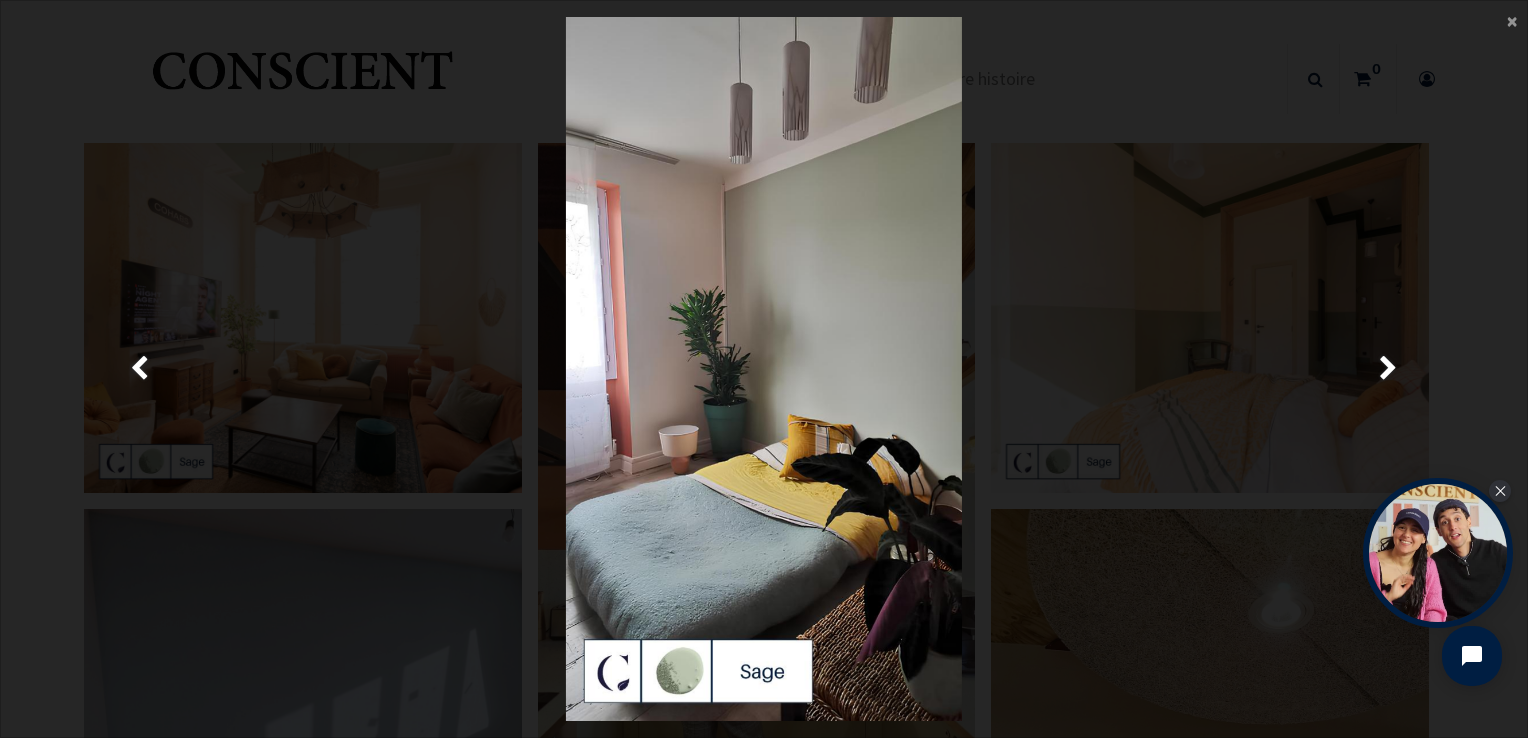 click at bounding box center (764, 369) 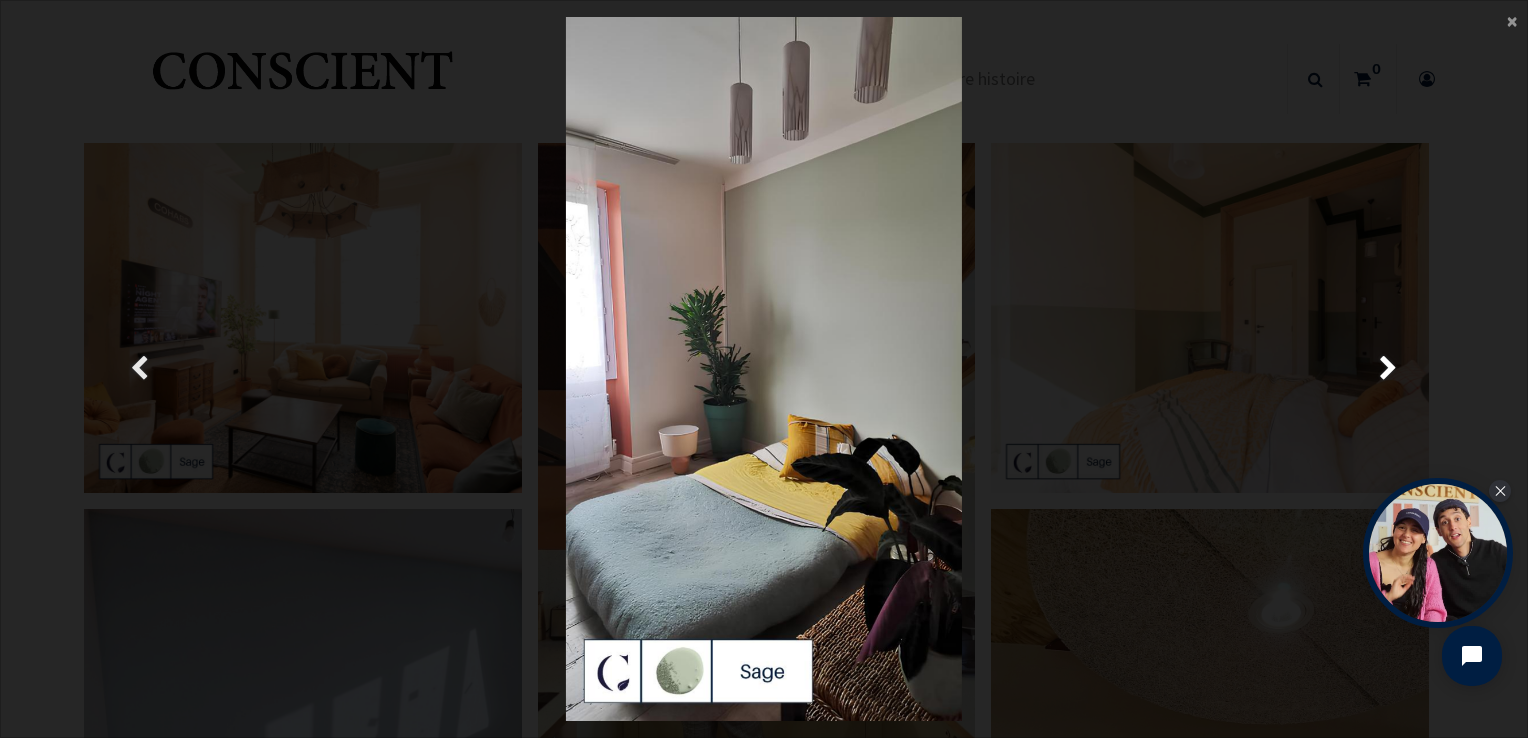 click at bounding box center (139, 369) 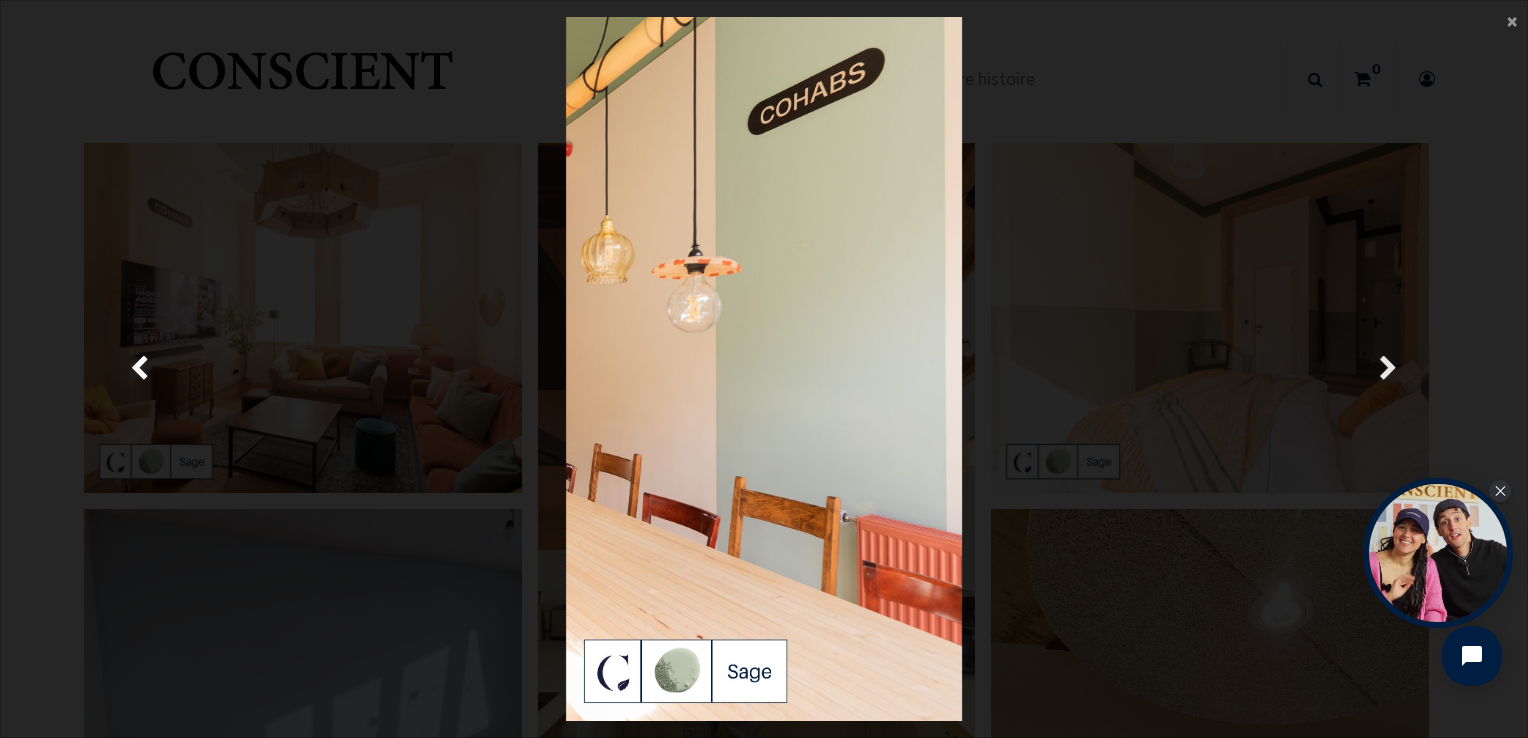 click at bounding box center [1388, 369] 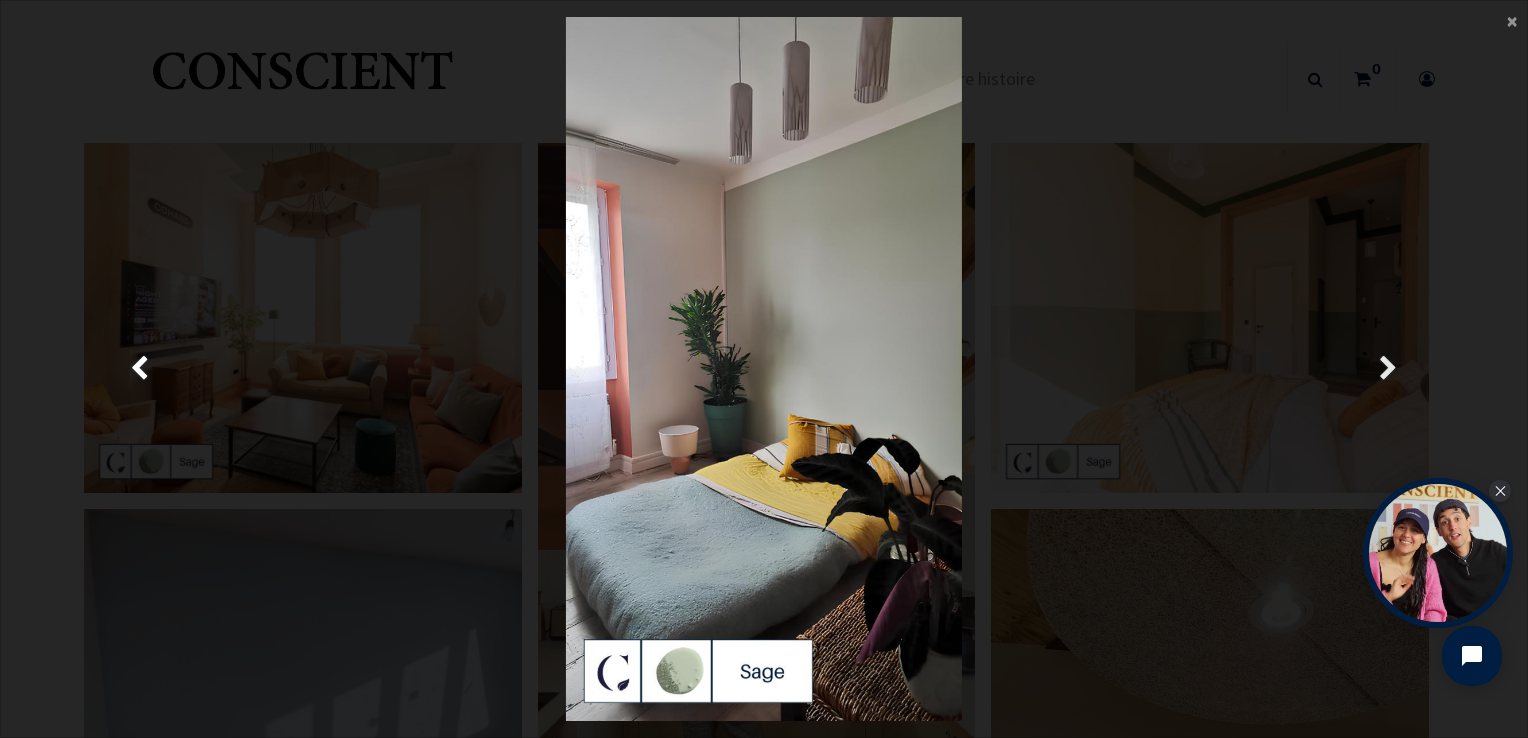 click at bounding box center (1388, 369) 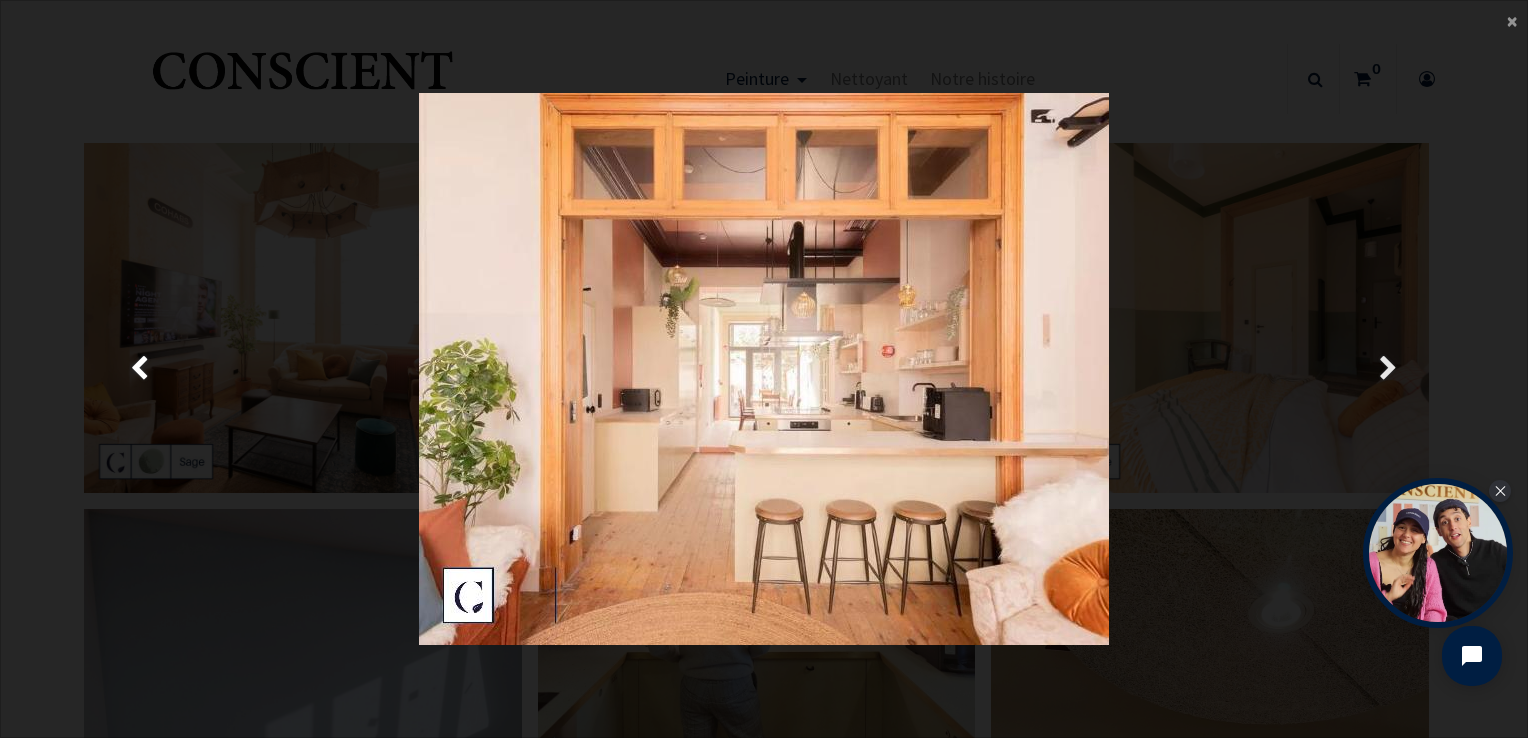 click at bounding box center [1388, 369] 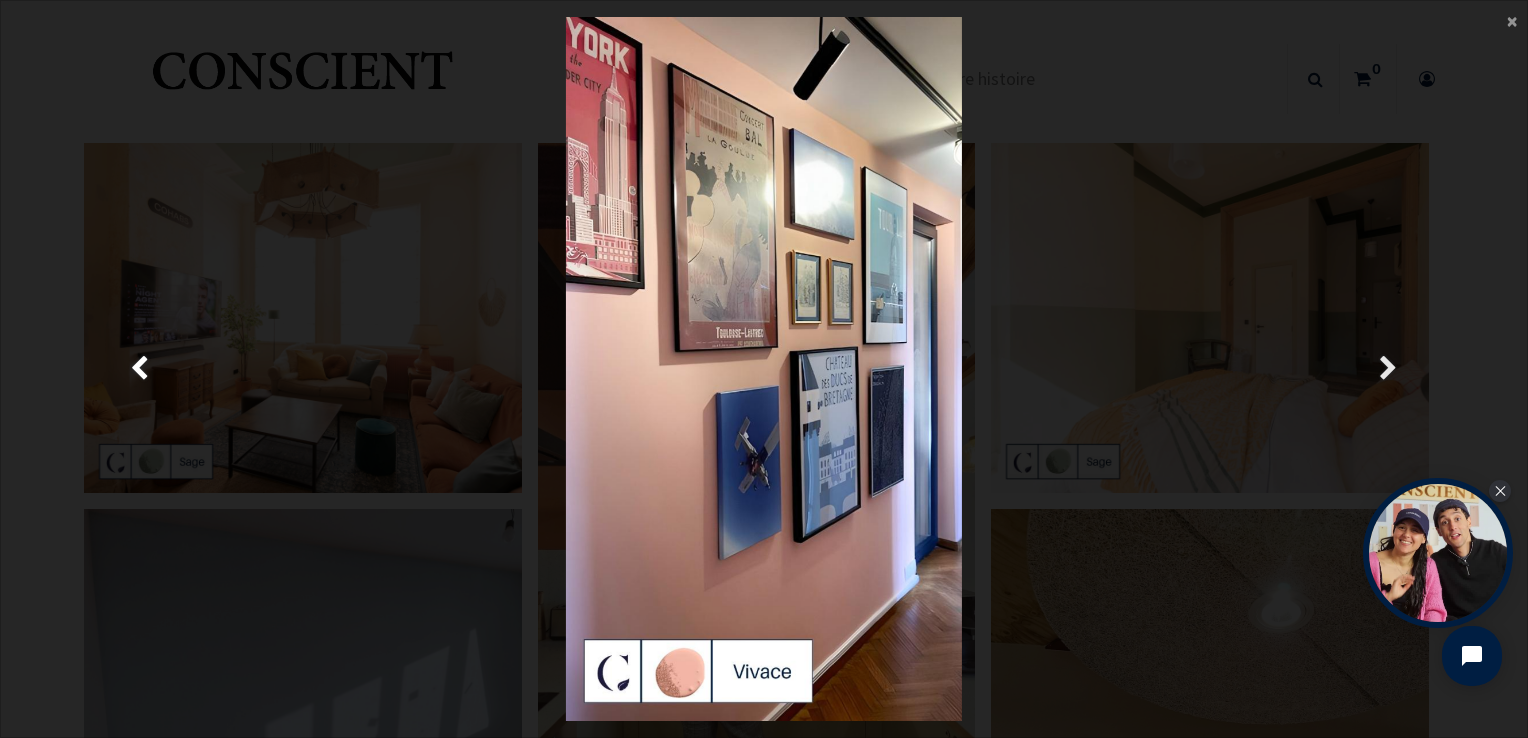 click at bounding box center [1388, 369] 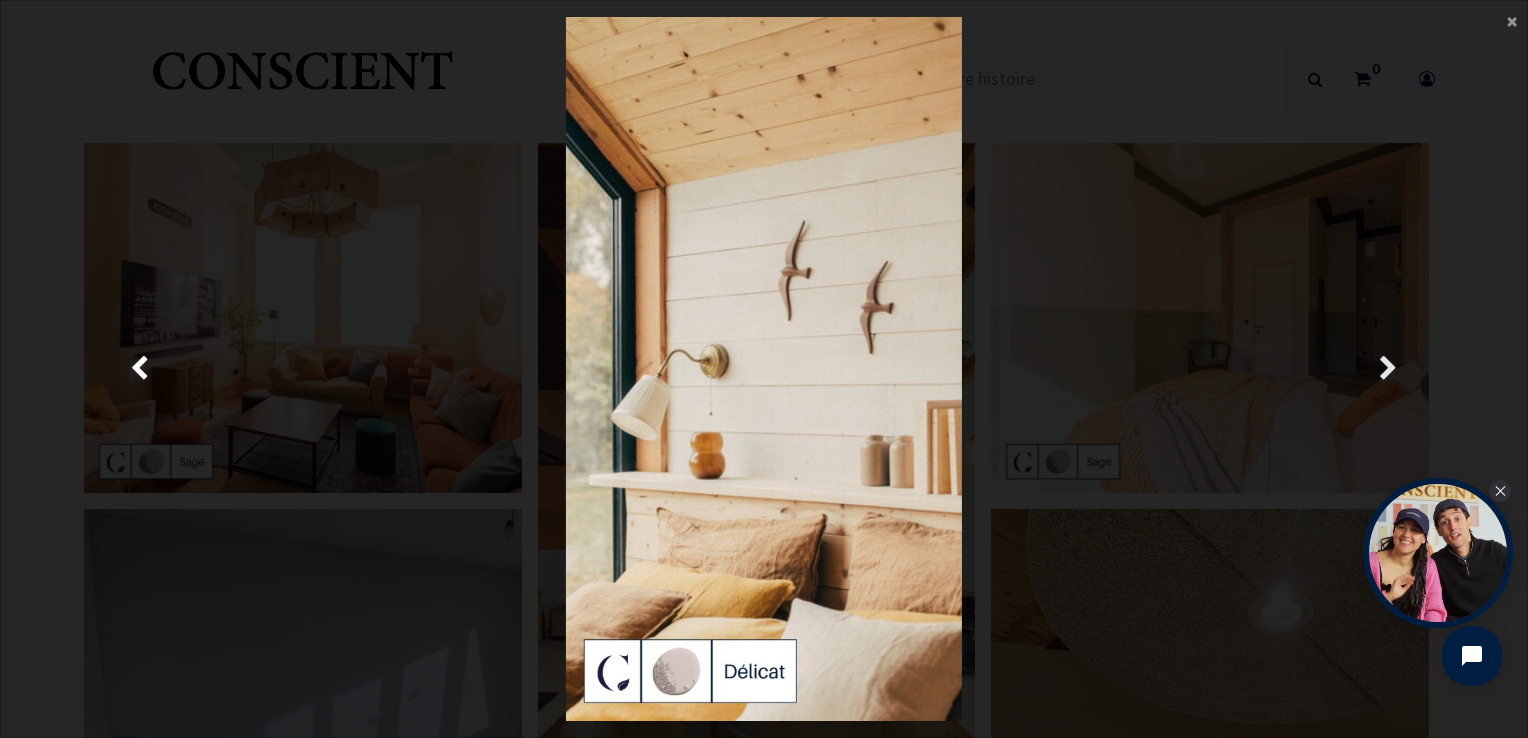 click at bounding box center [1388, 369] 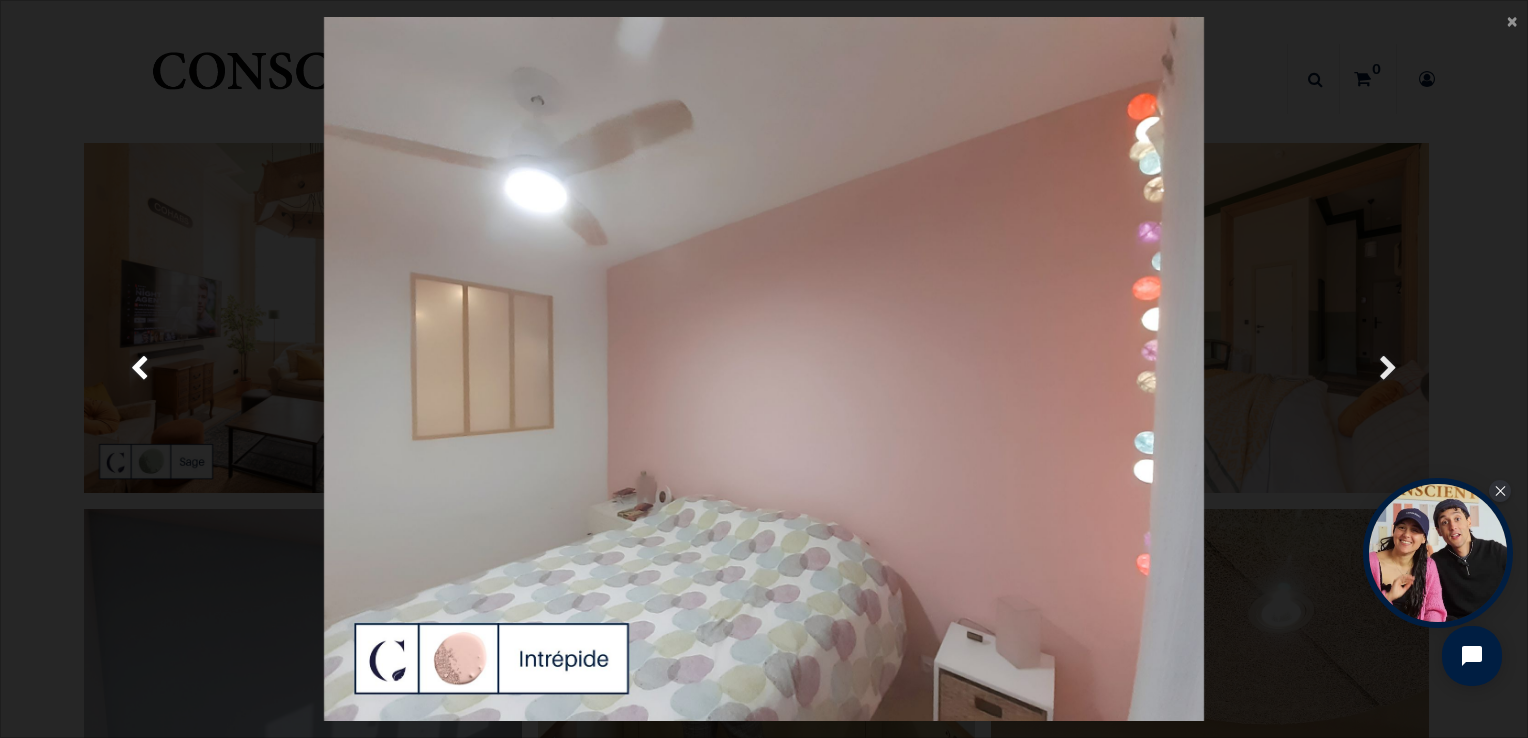 click at bounding box center [1388, 369] 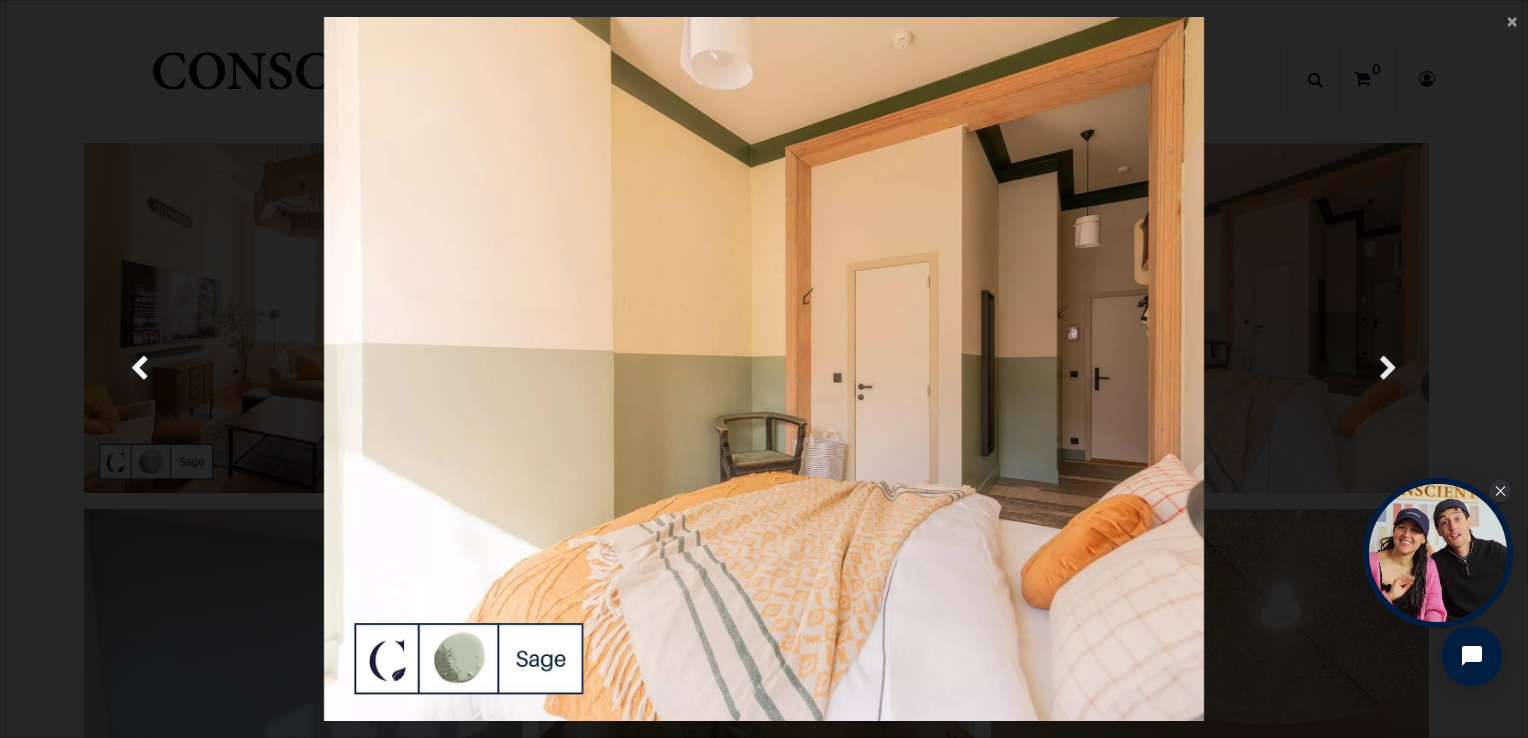 click at bounding box center [1388, 369] 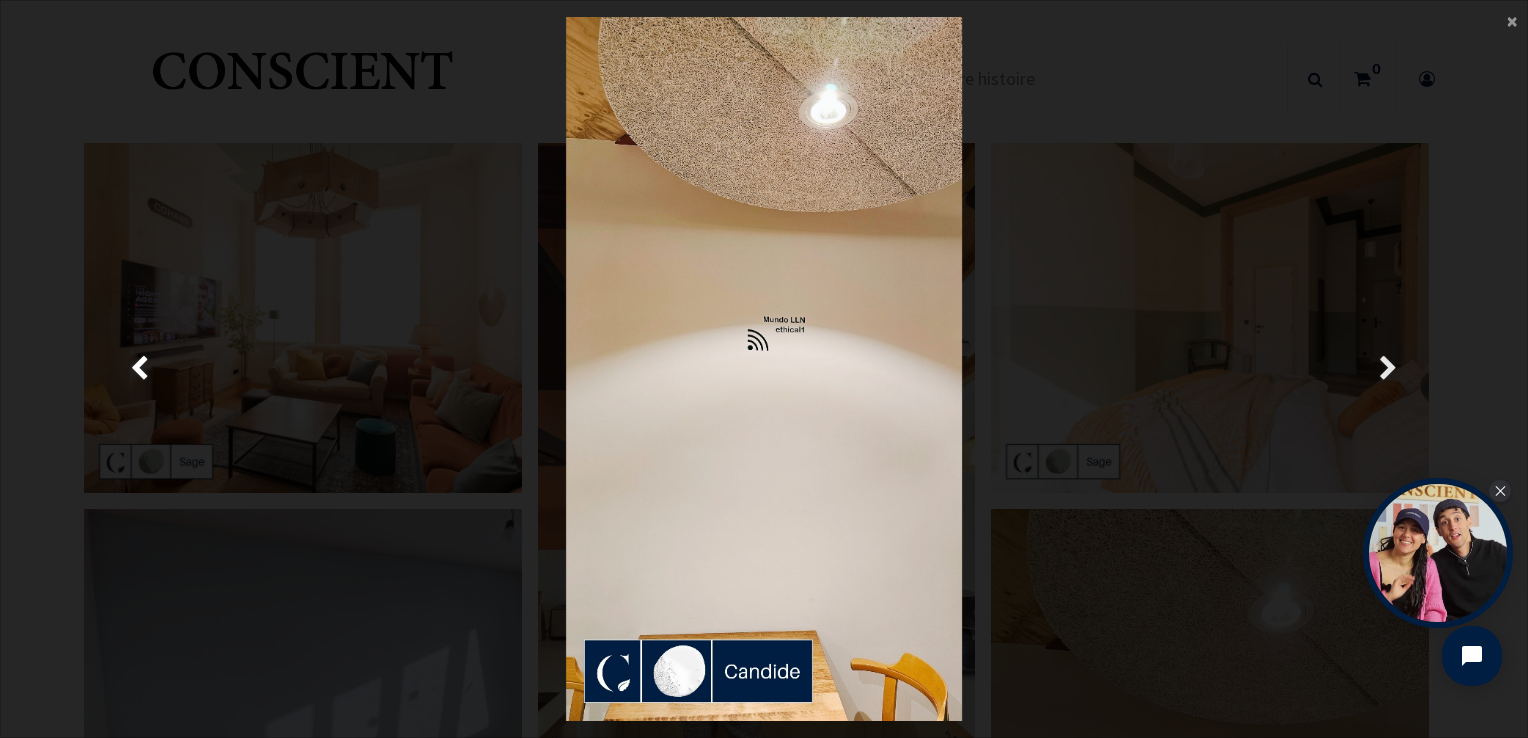 click at bounding box center (1388, 369) 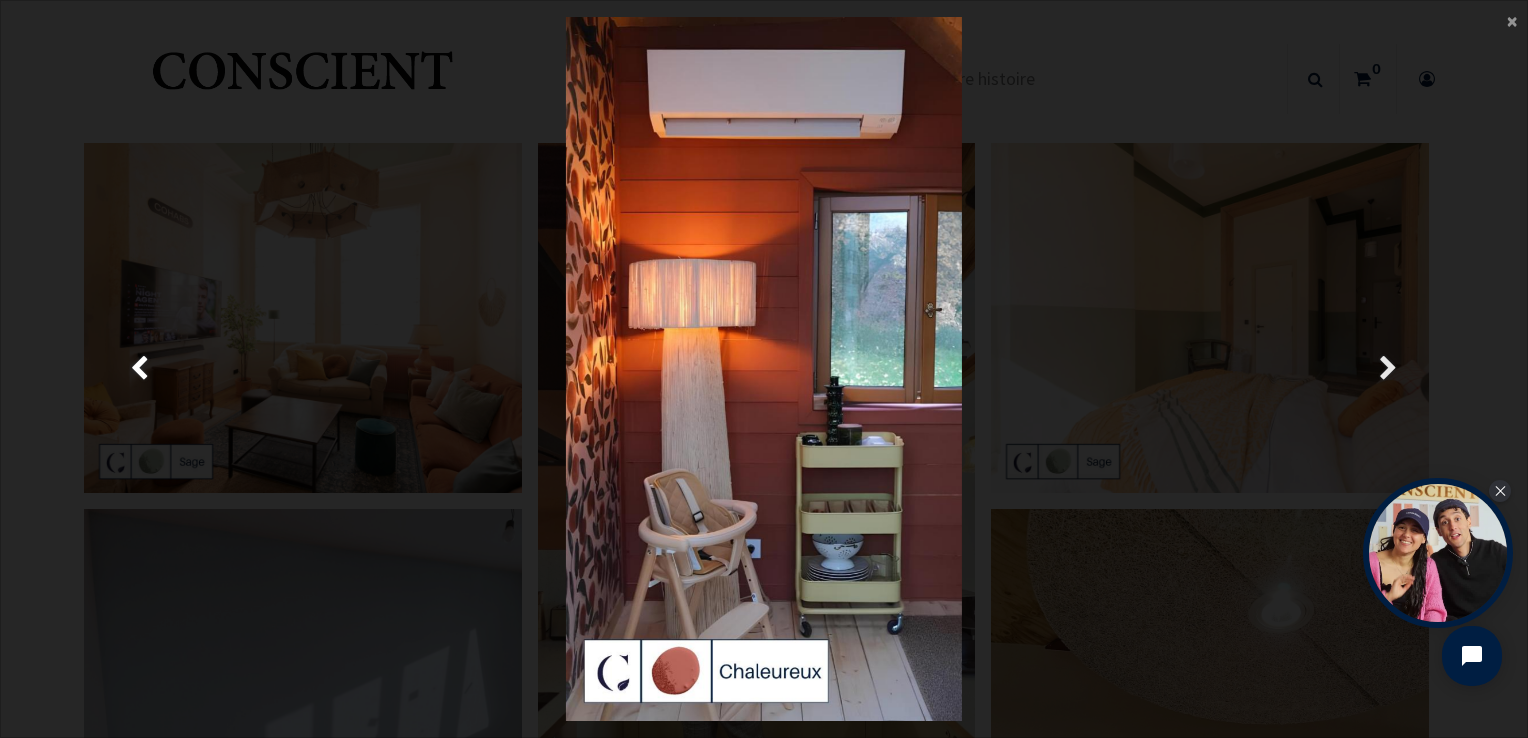 click at bounding box center [1388, 369] 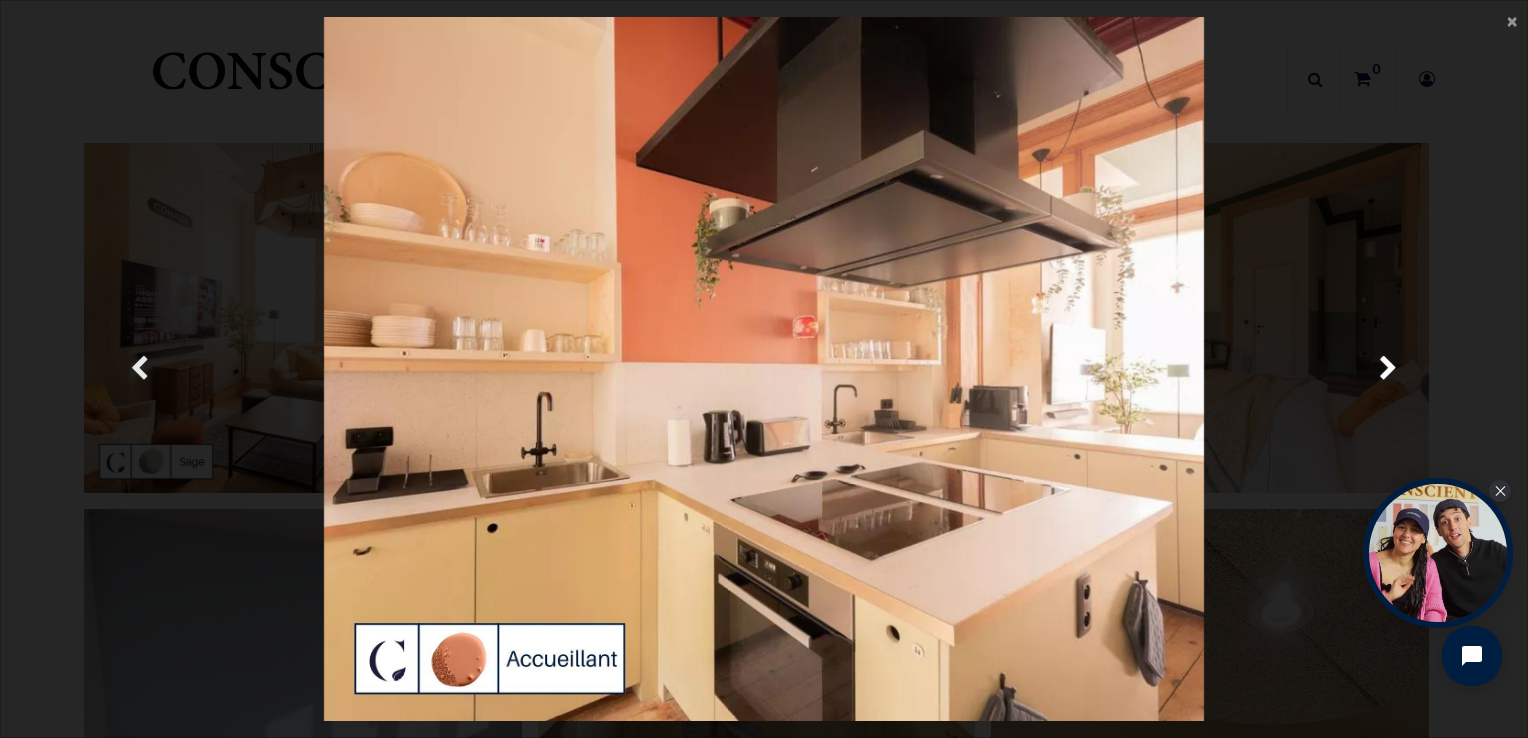 click on "Précedent" at bounding box center [139, 369] 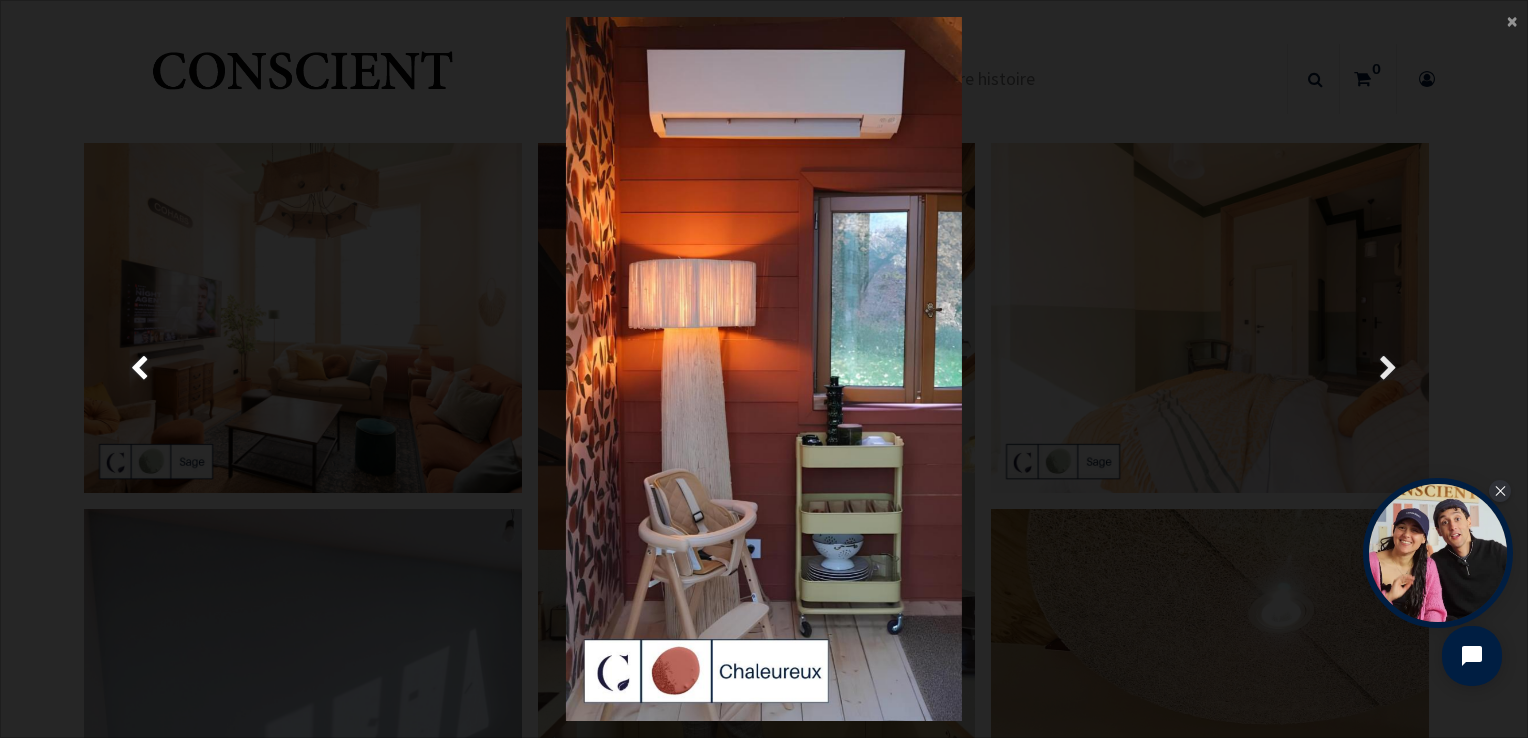 click on "Suivante" at bounding box center (1389, 369) 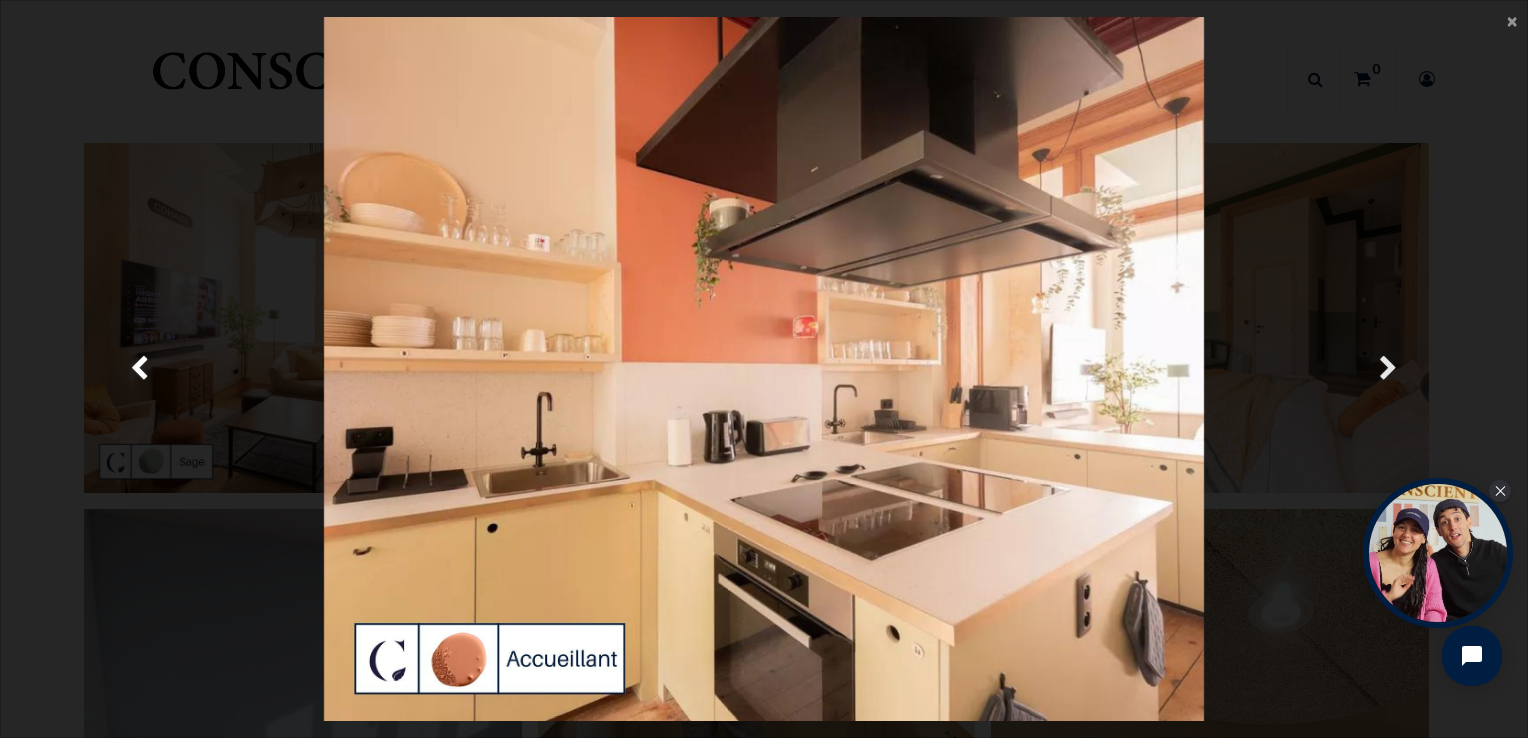 click on "Suivante" at bounding box center (1389, 369) 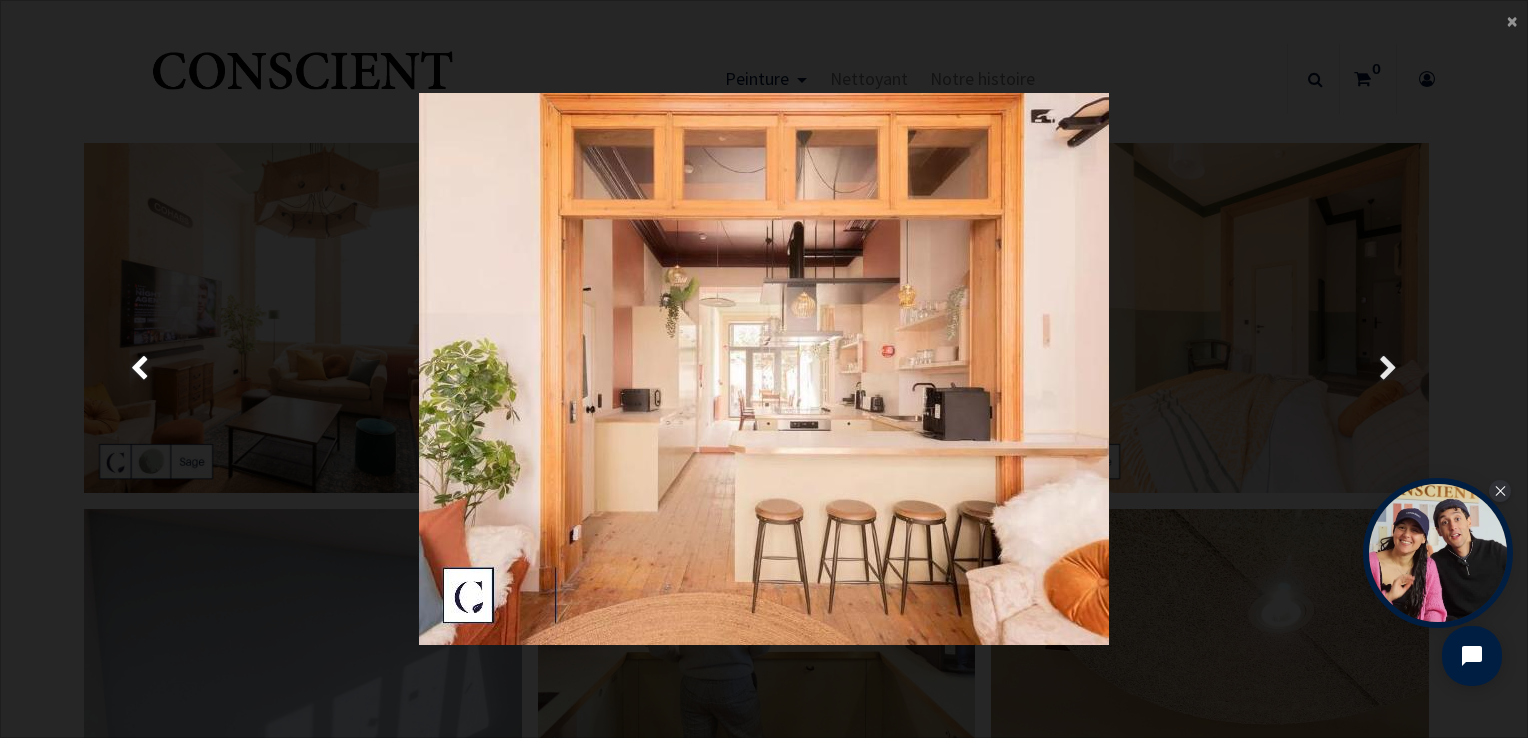 click on "Suivante" at bounding box center (1389, 369) 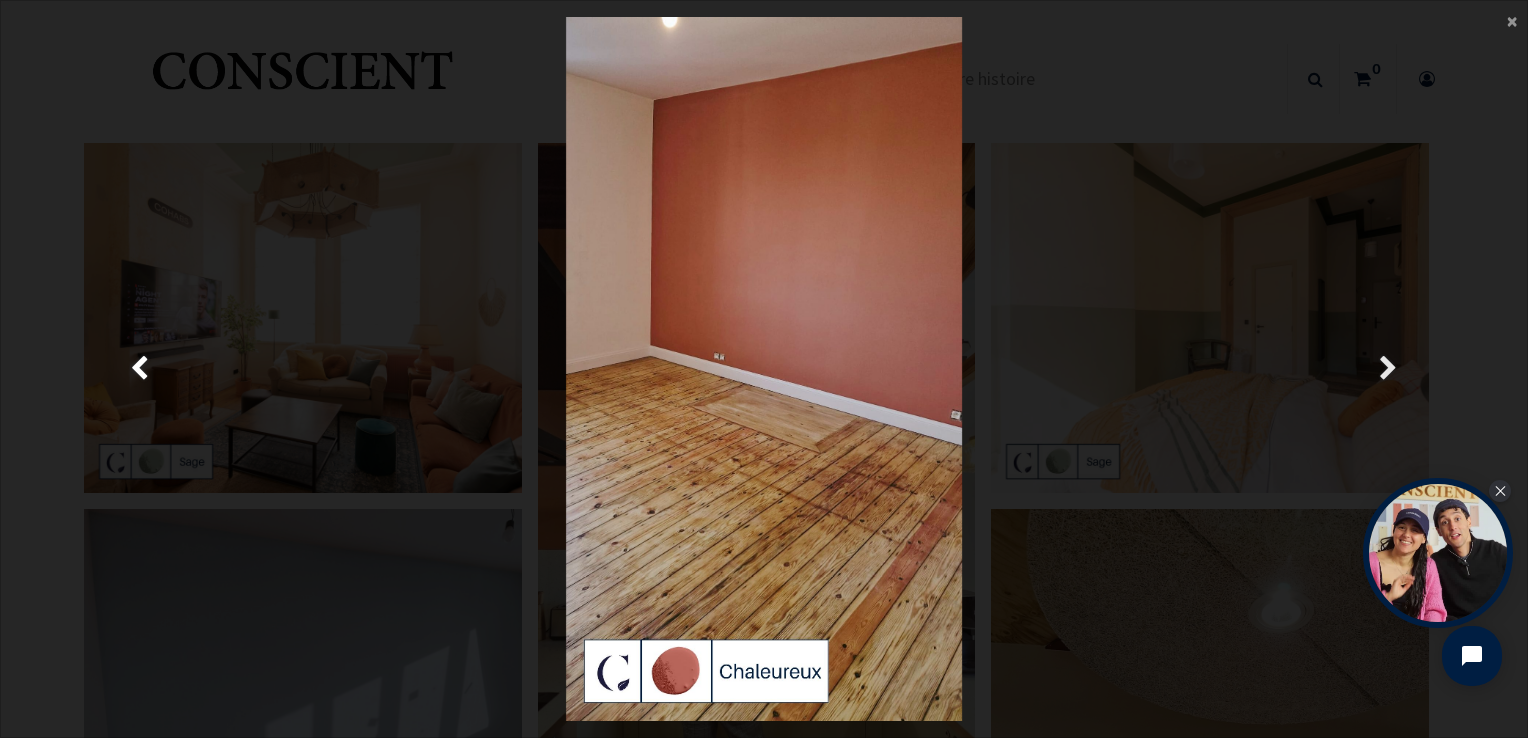 click on "Suivante" at bounding box center [1389, 369] 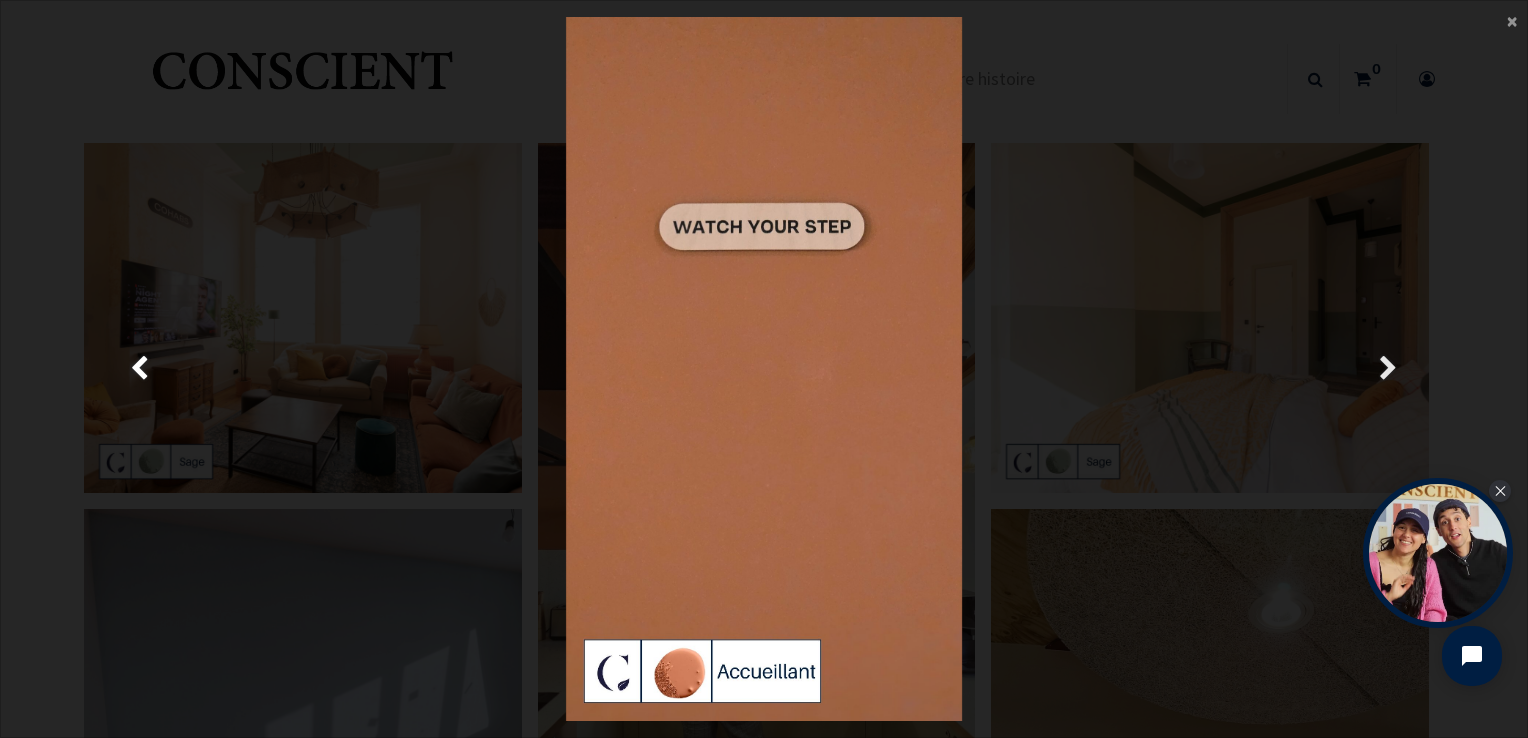 click on "Suivante" at bounding box center (1389, 369) 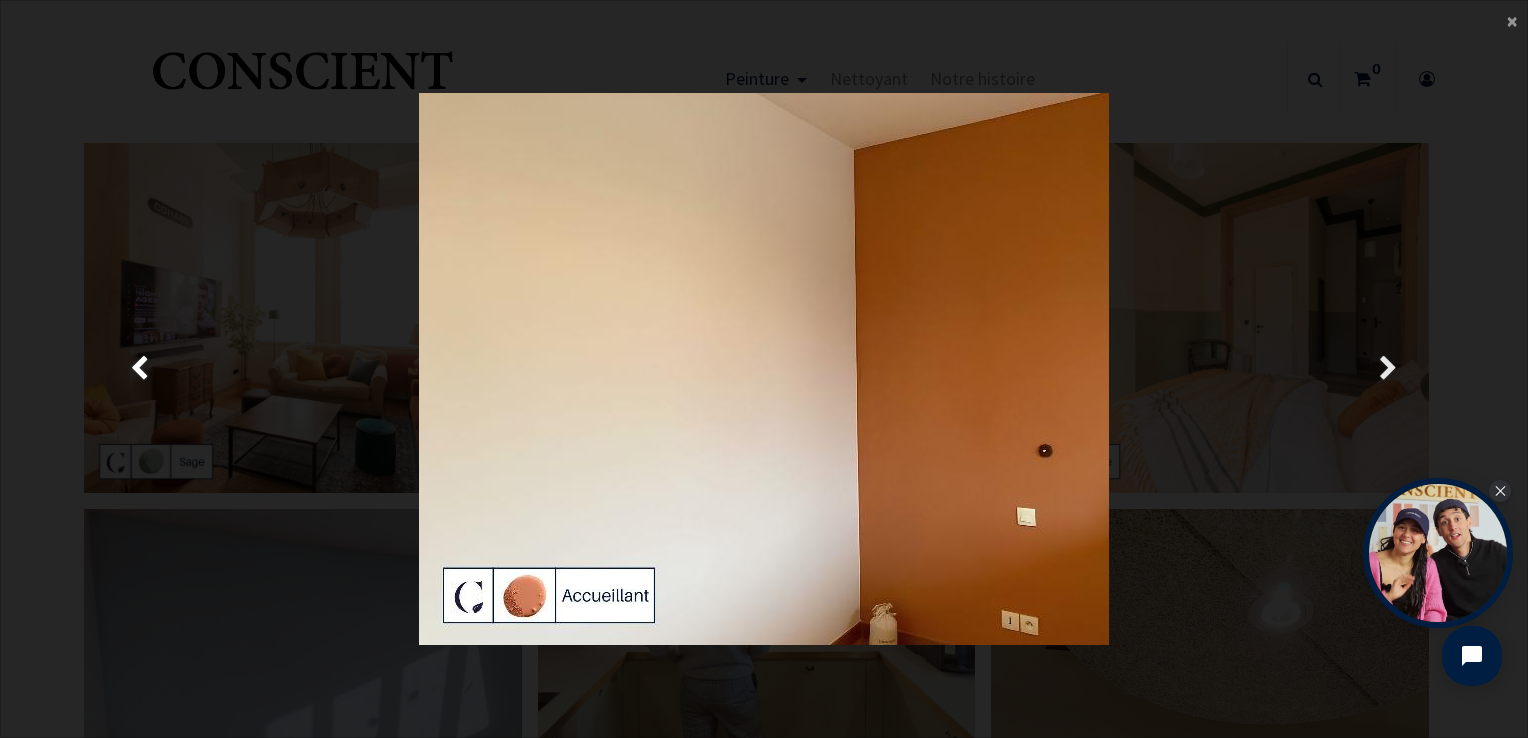click on "Suivante" at bounding box center [1389, 369] 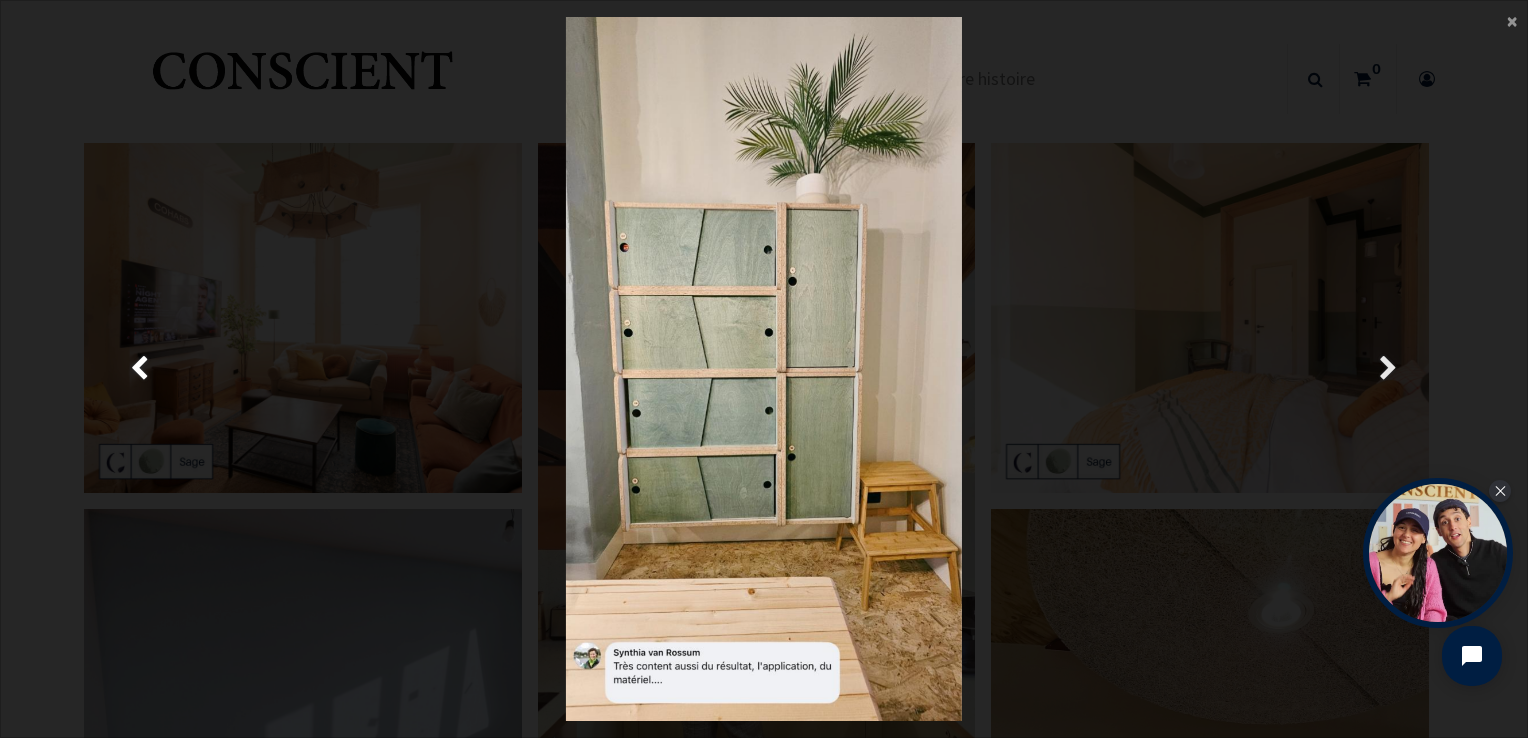 click on "Suivante" at bounding box center (1389, 369) 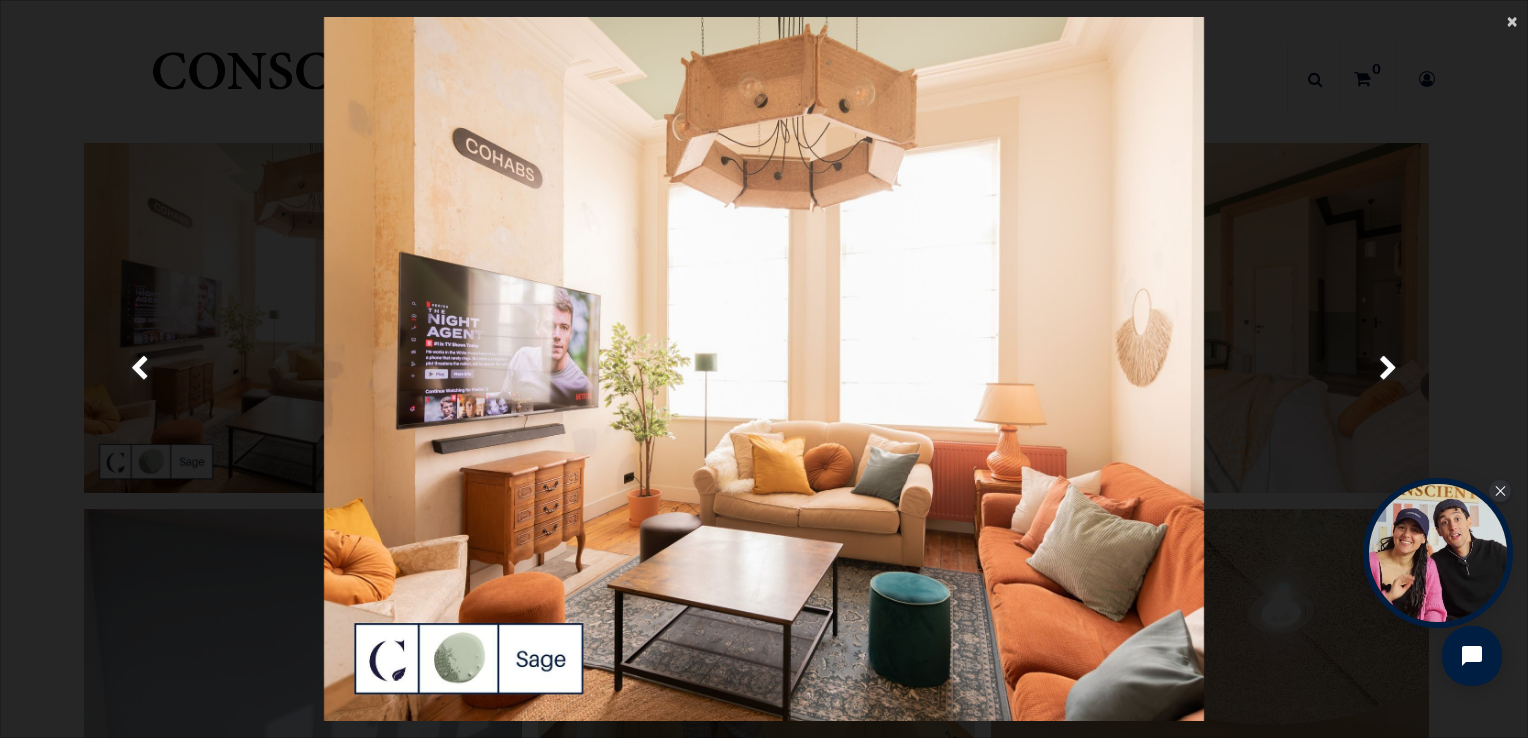 click on "×" at bounding box center [1512, 20] 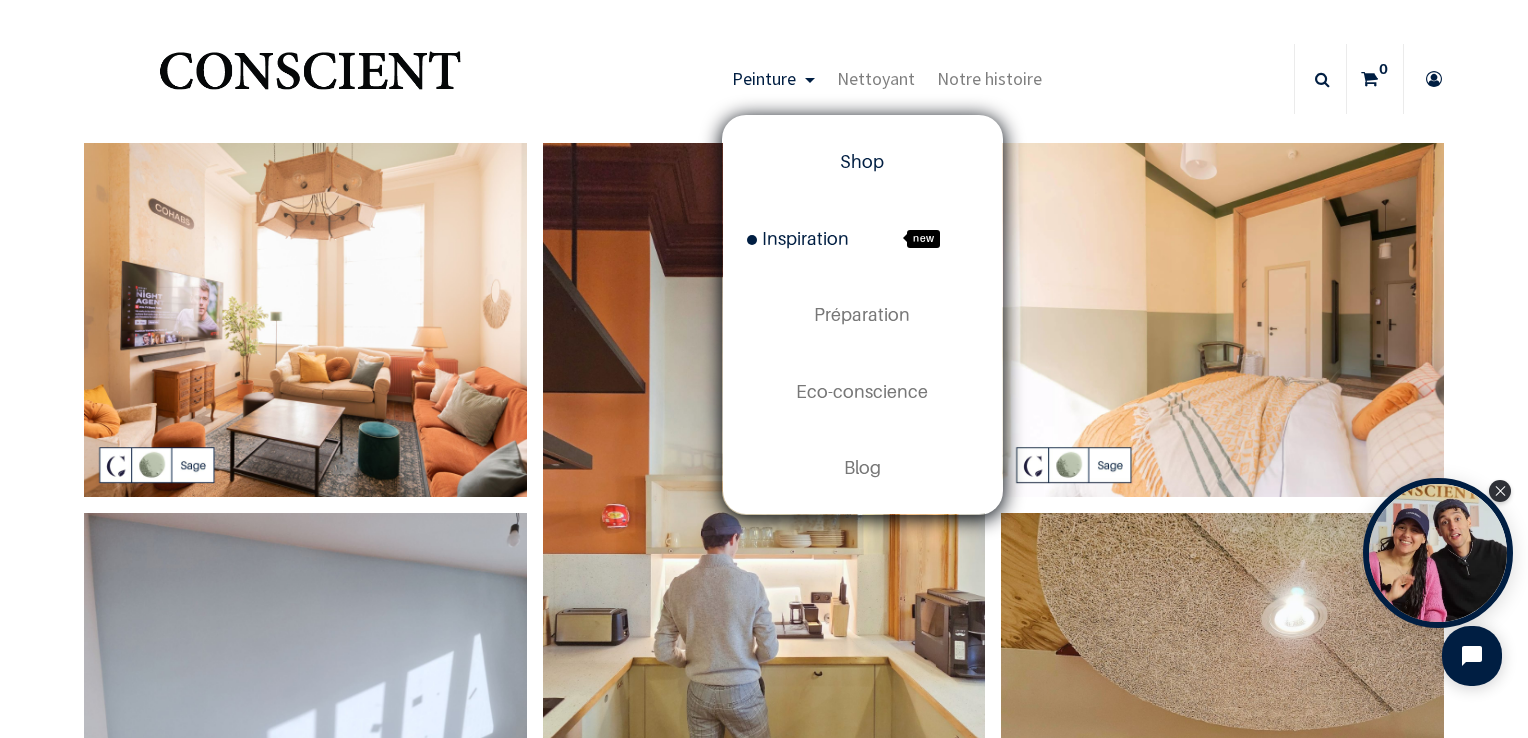 click on "Shop" at bounding box center [862, 161] 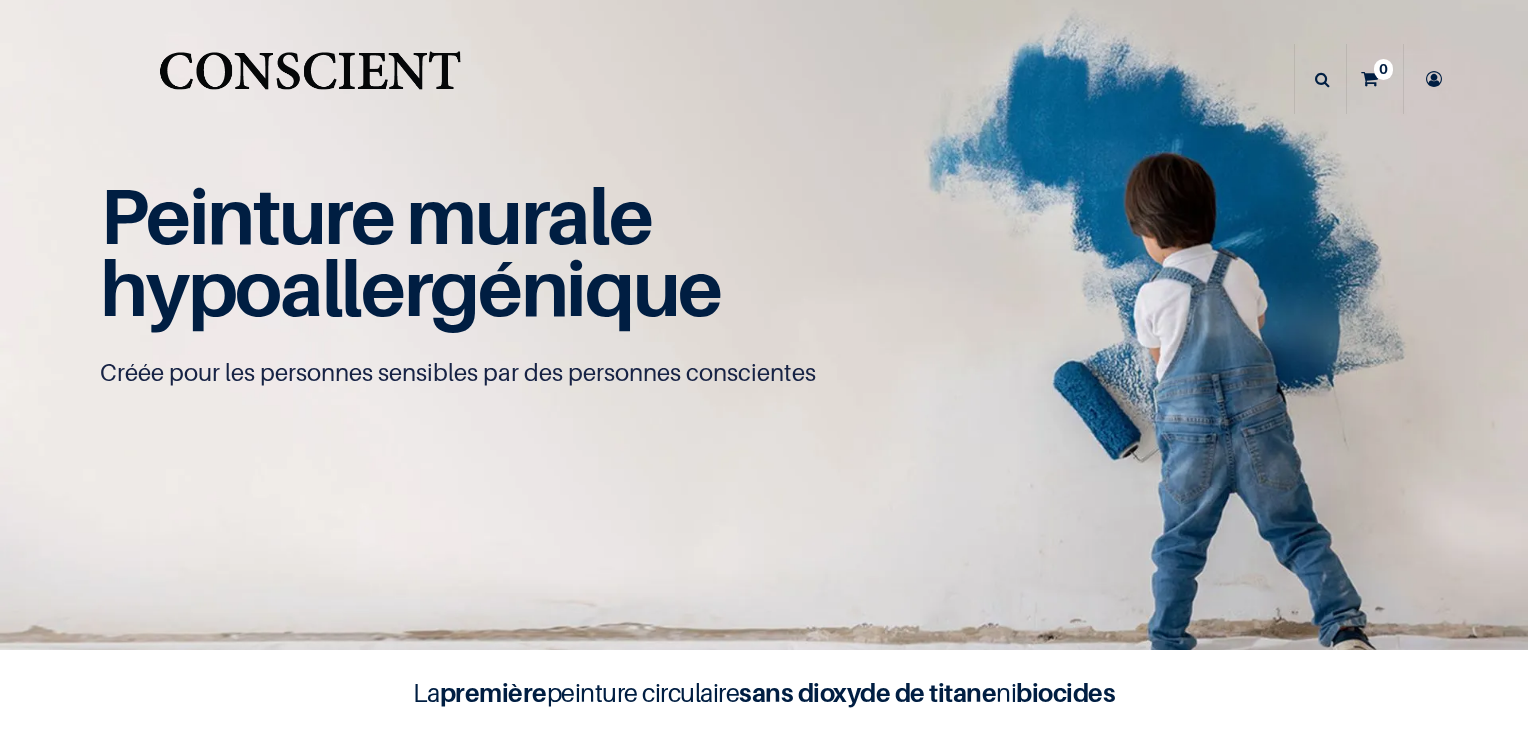 scroll, scrollTop: 0, scrollLeft: 0, axis: both 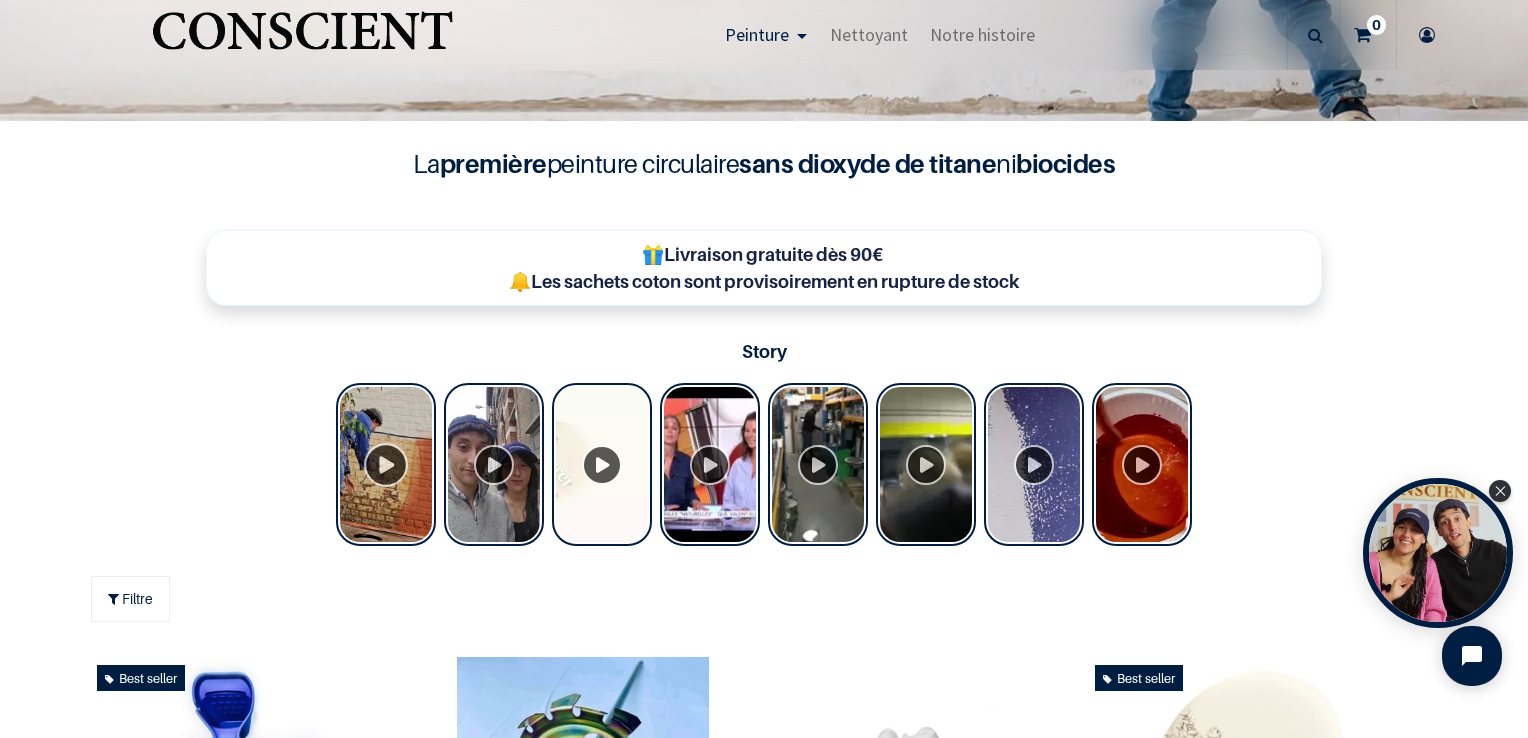click at bounding box center [386, 464] 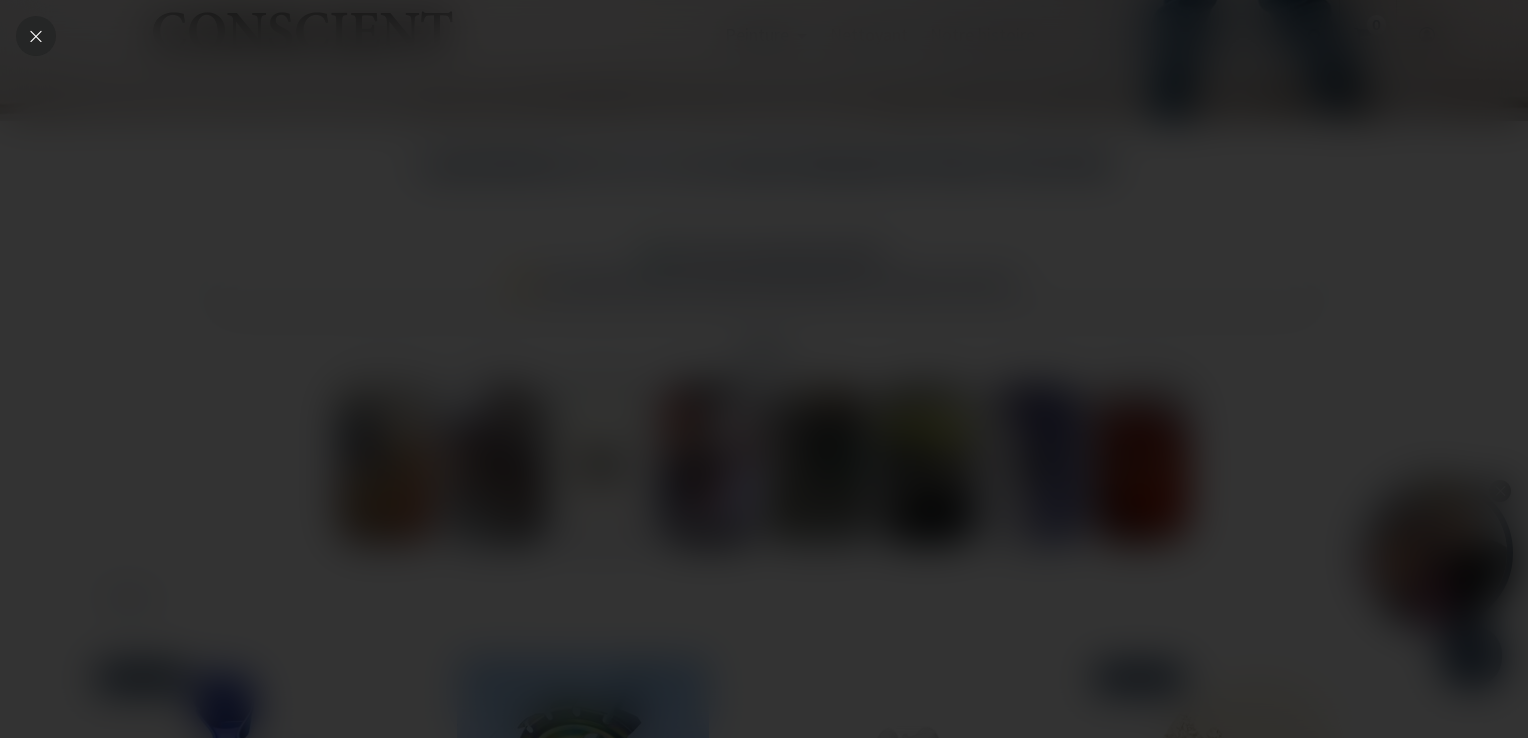 click 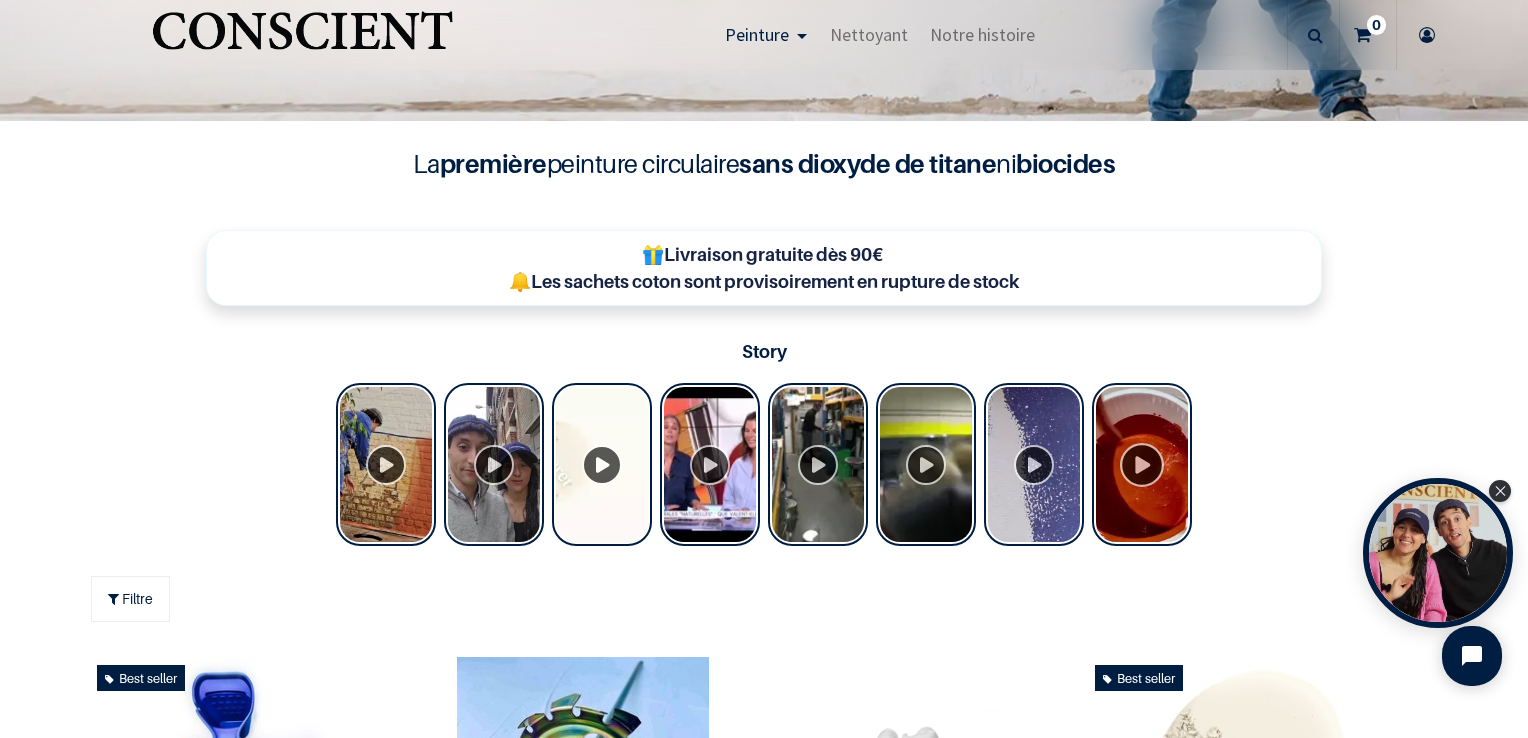 click at bounding box center (1142, 464) 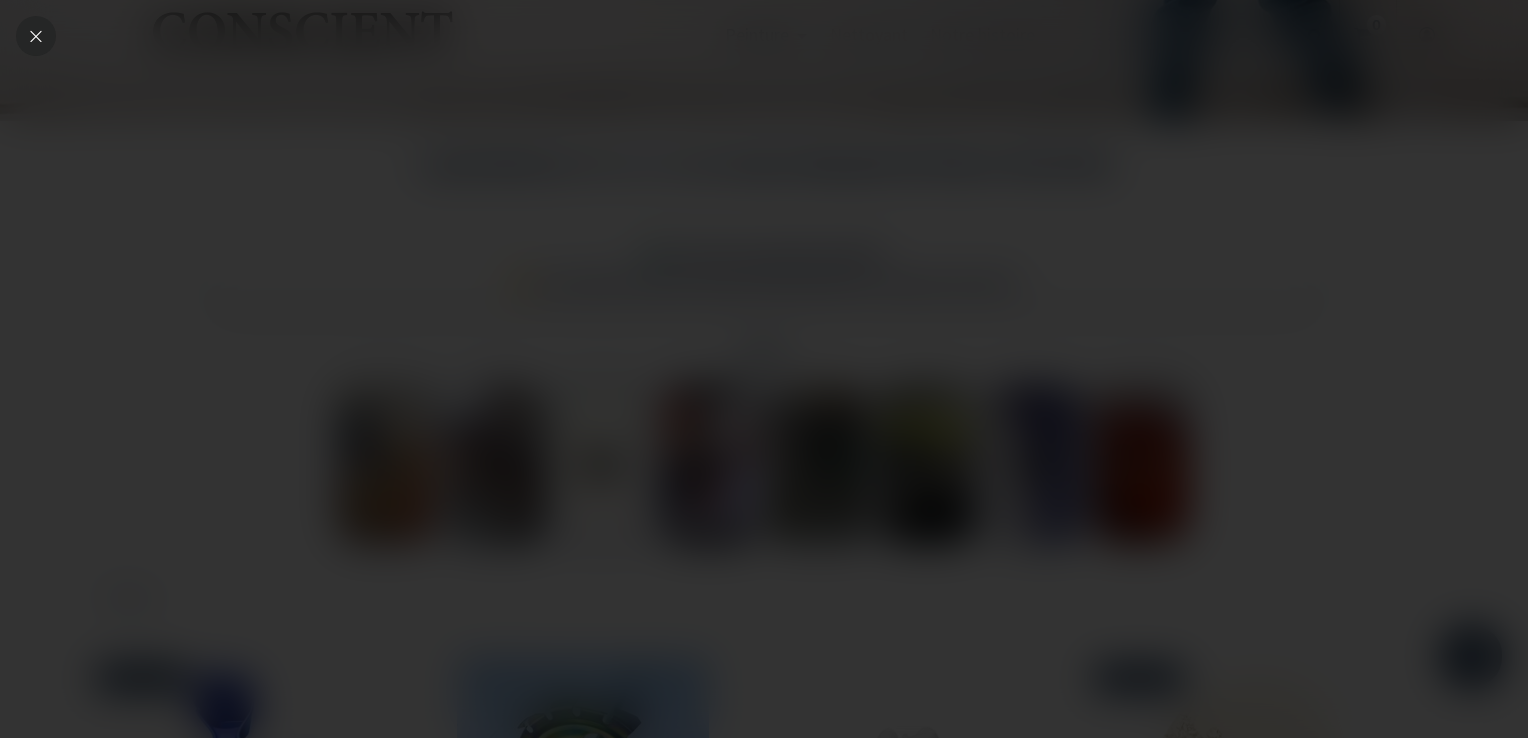 click at bounding box center (36, 36) 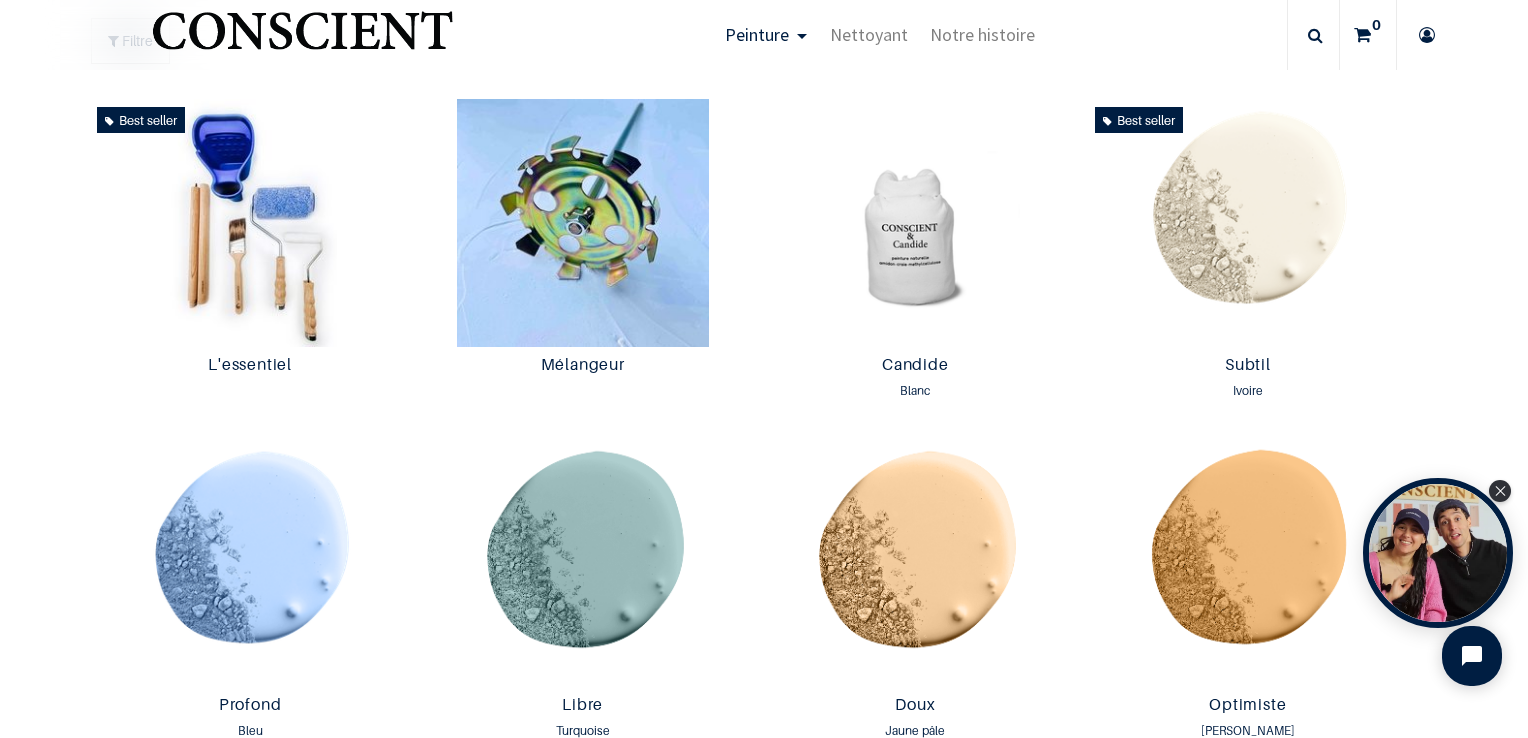 scroll, scrollTop: 1077, scrollLeft: 0, axis: vertical 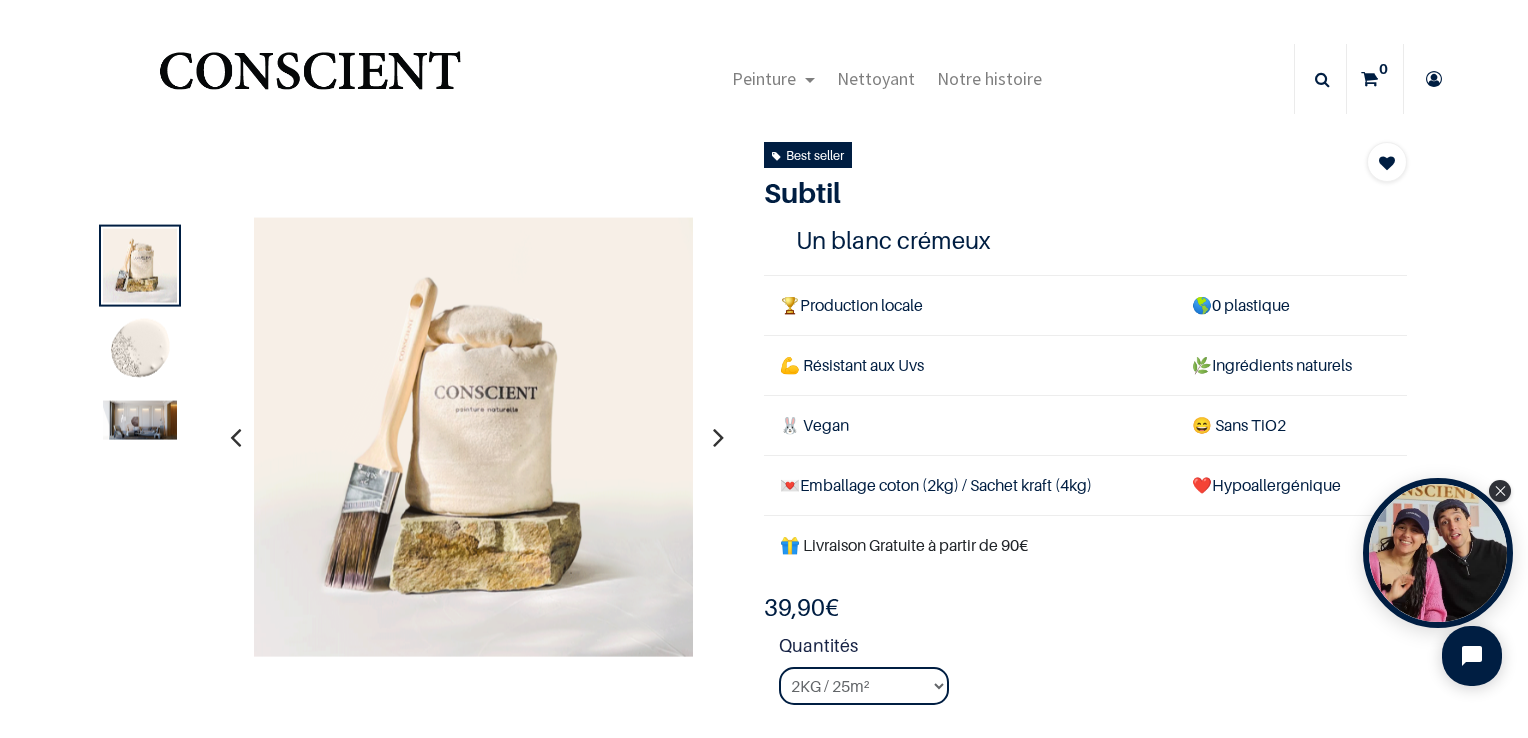 click at bounding box center [140, 420] 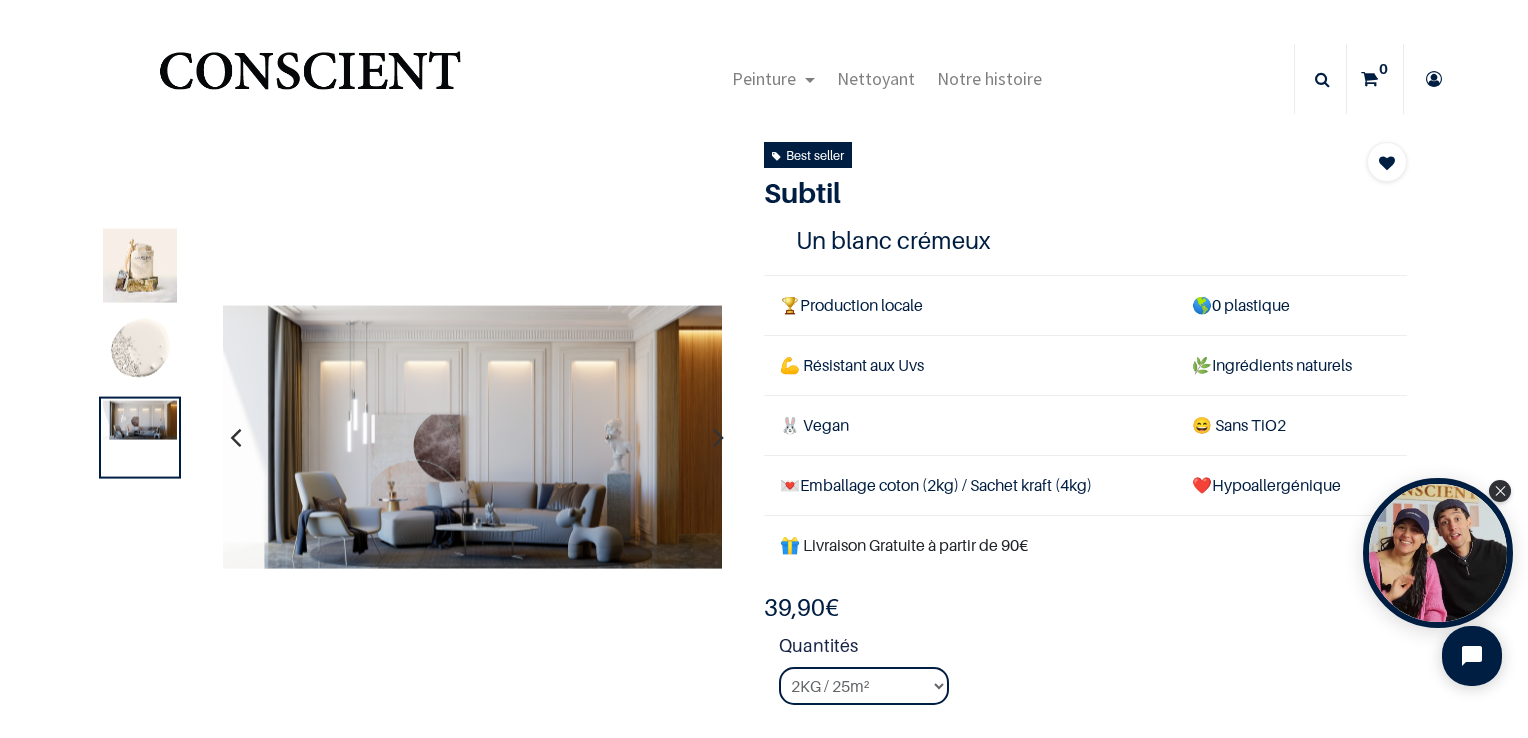 click at bounding box center (473, 437) 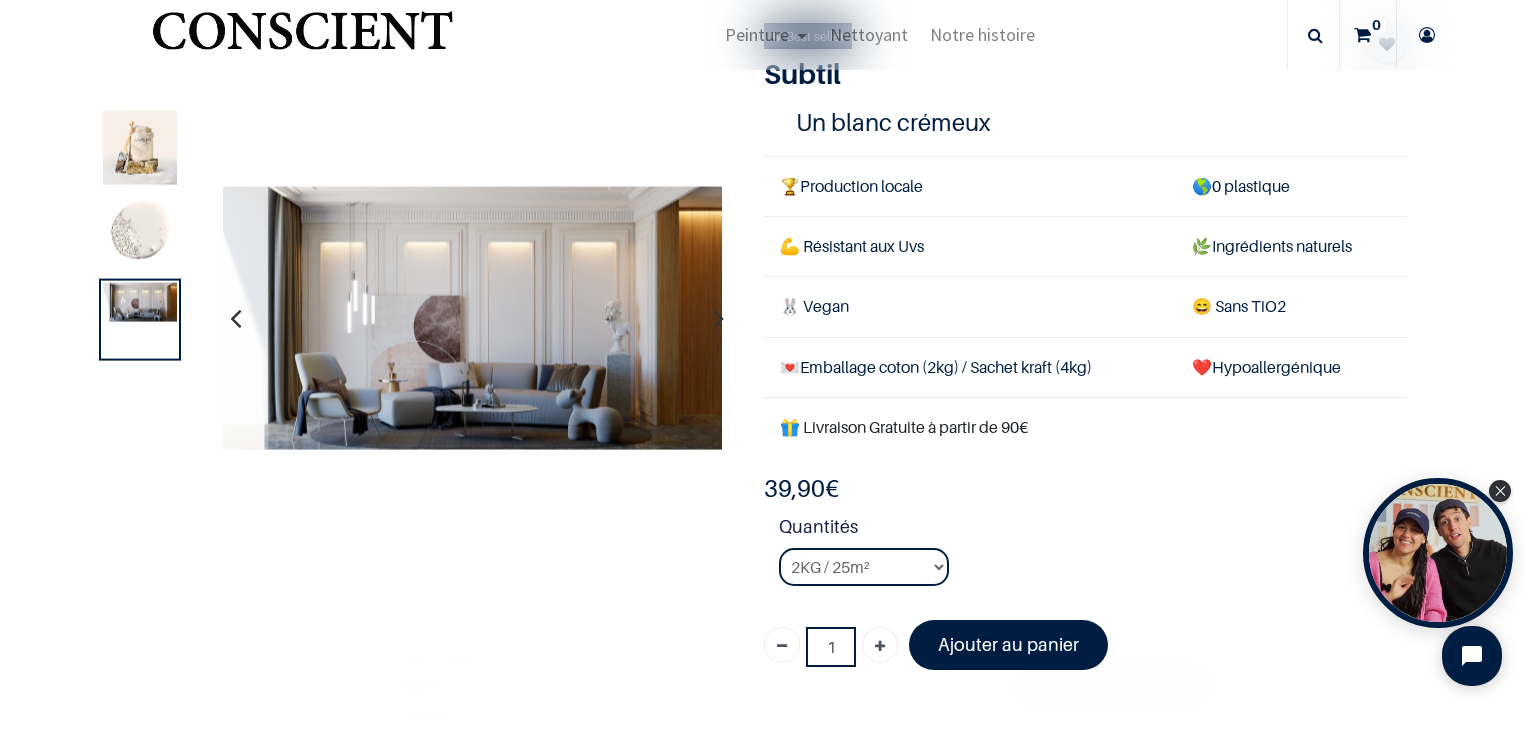 scroll, scrollTop: 572, scrollLeft: 0, axis: vertical 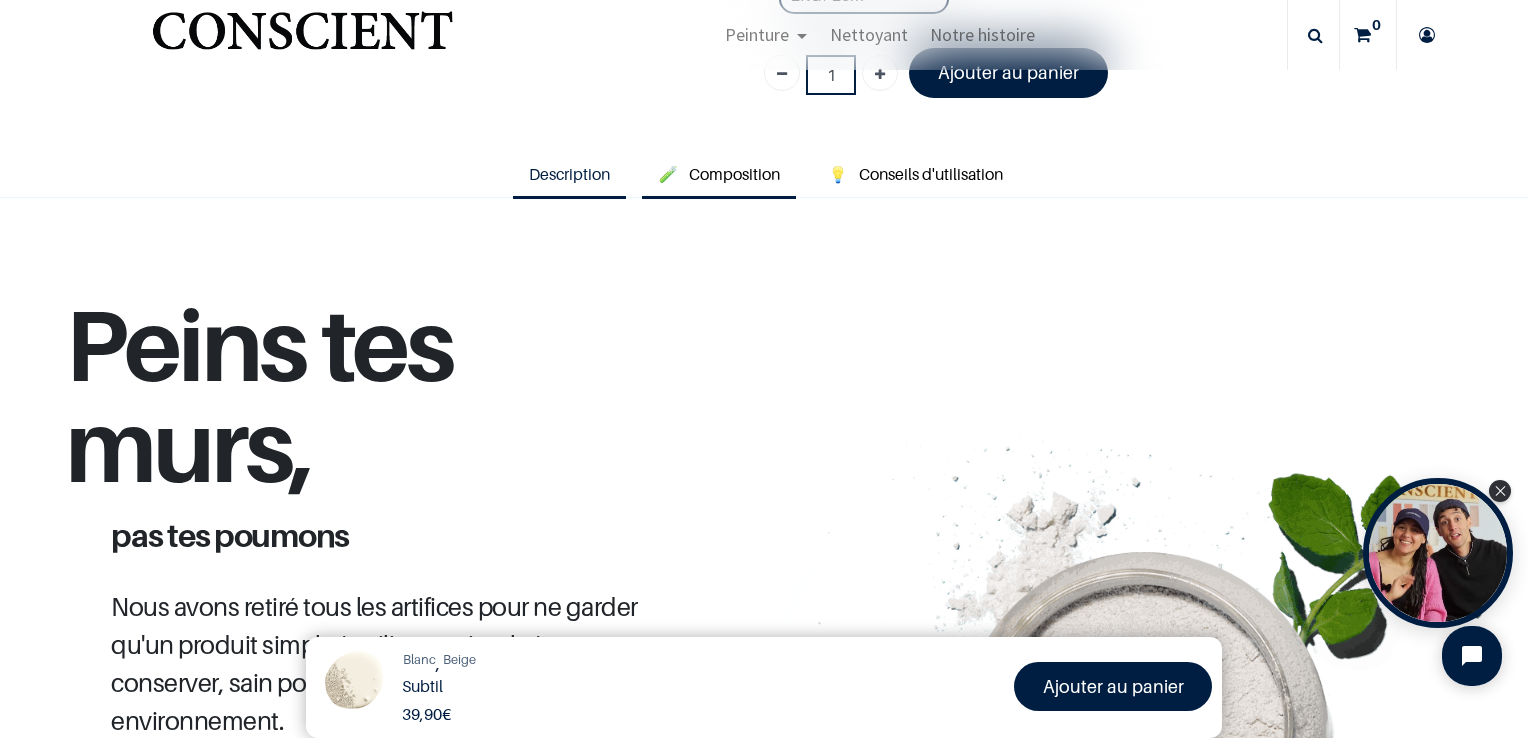 click on "Composition" at bounding box center (734, 174) 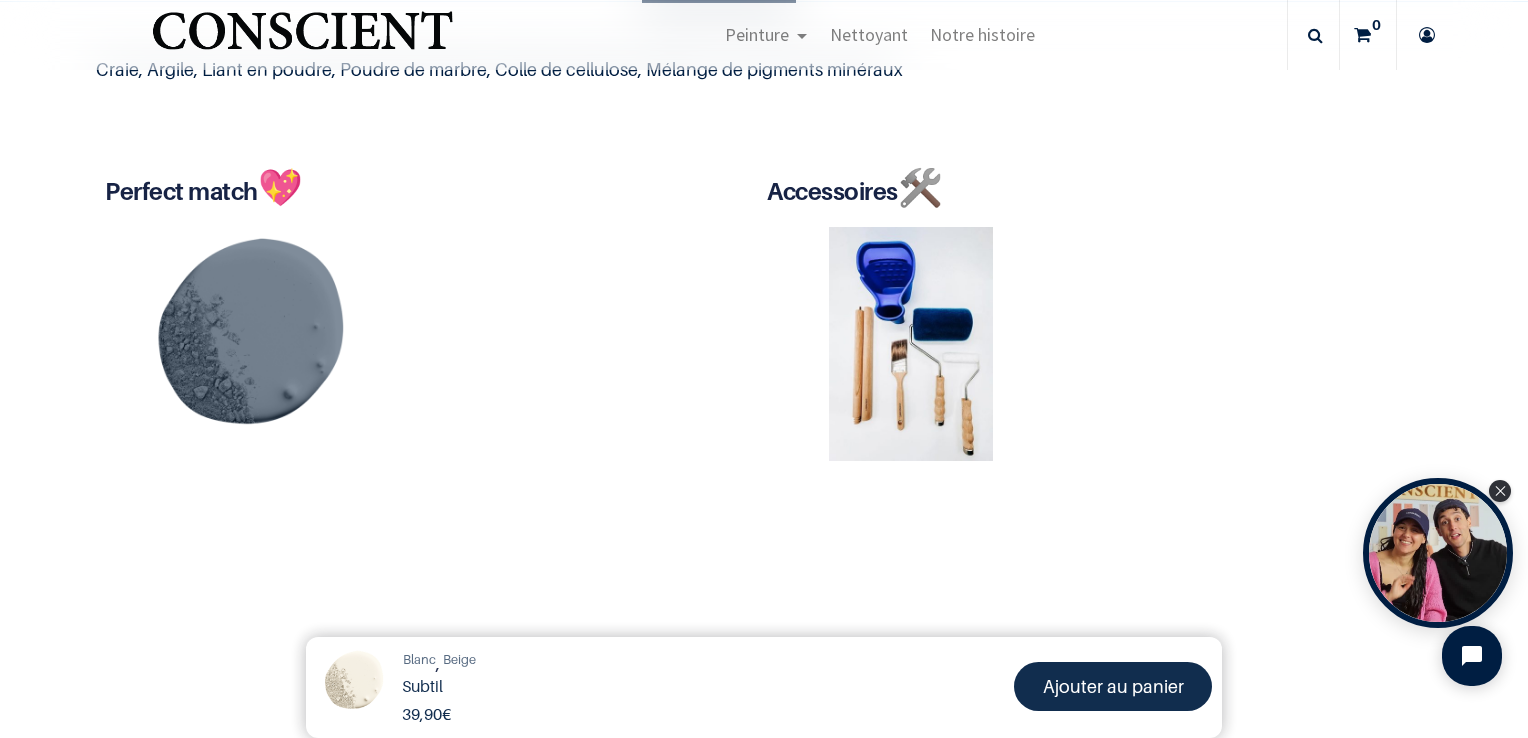 scroll, scrollTop: 773, scrollLeft: 0, axis: vertical 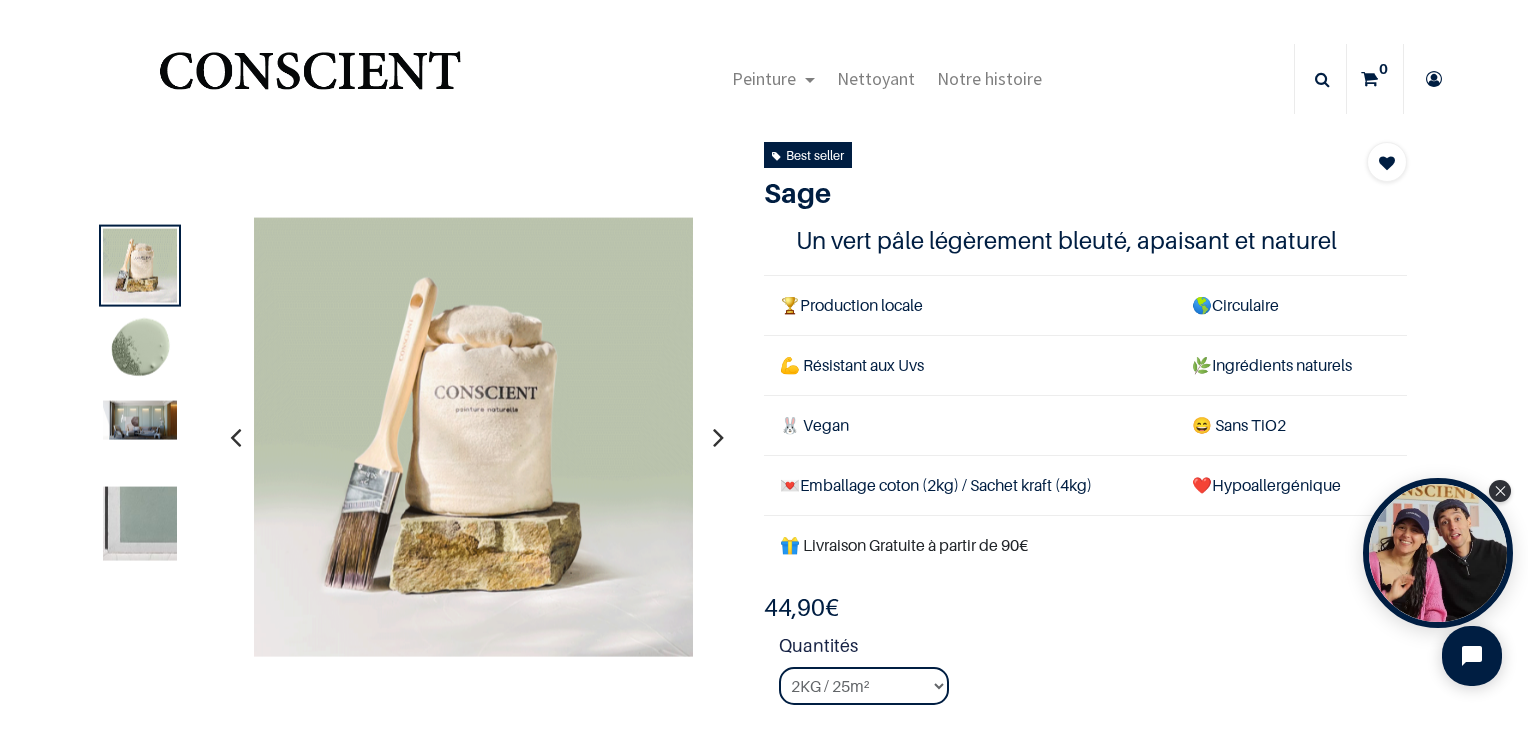 click at bounding box center [140, 524] 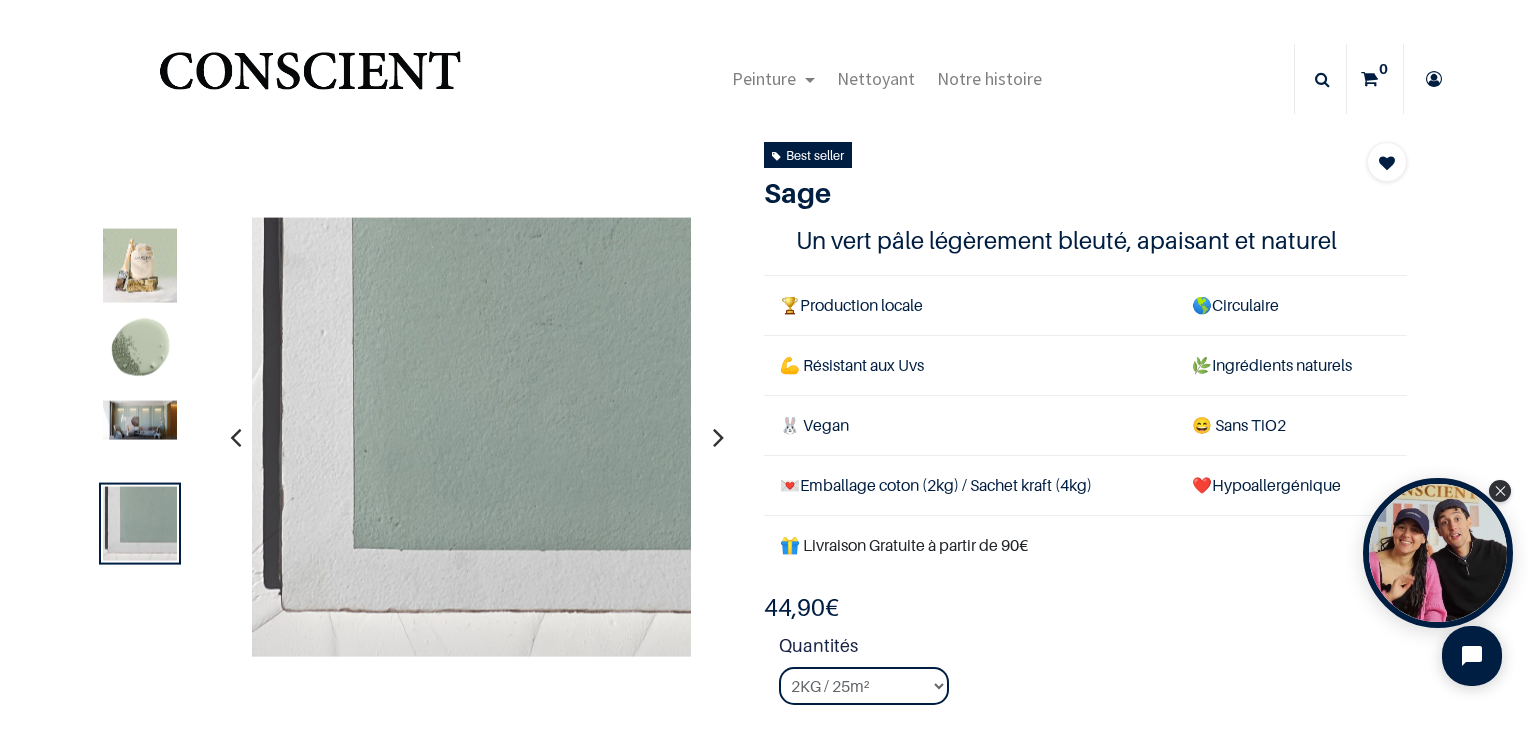 click at bounding box center [140, 420] 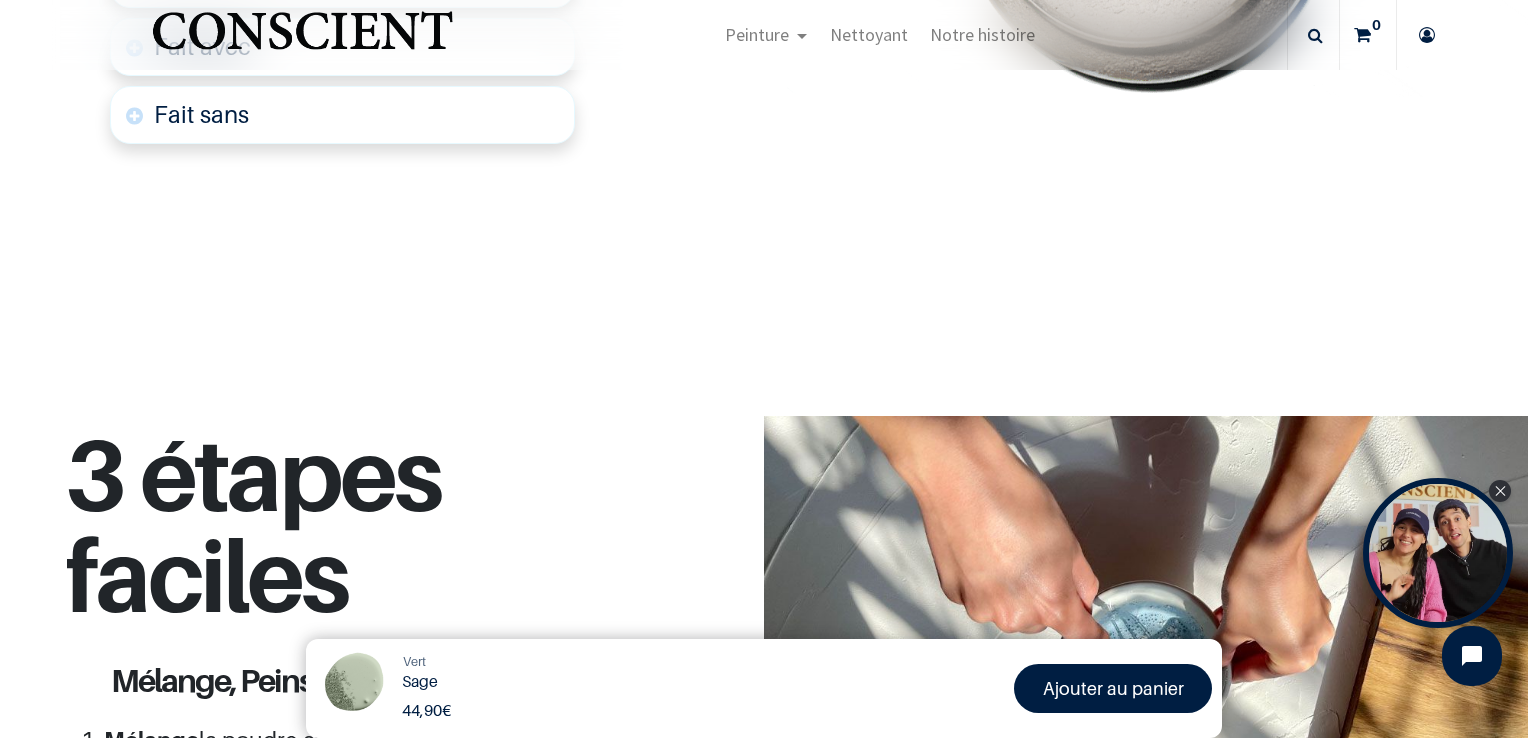 scroll, scrollTop: 1528, scrollLeft: 0, axis: vertical 